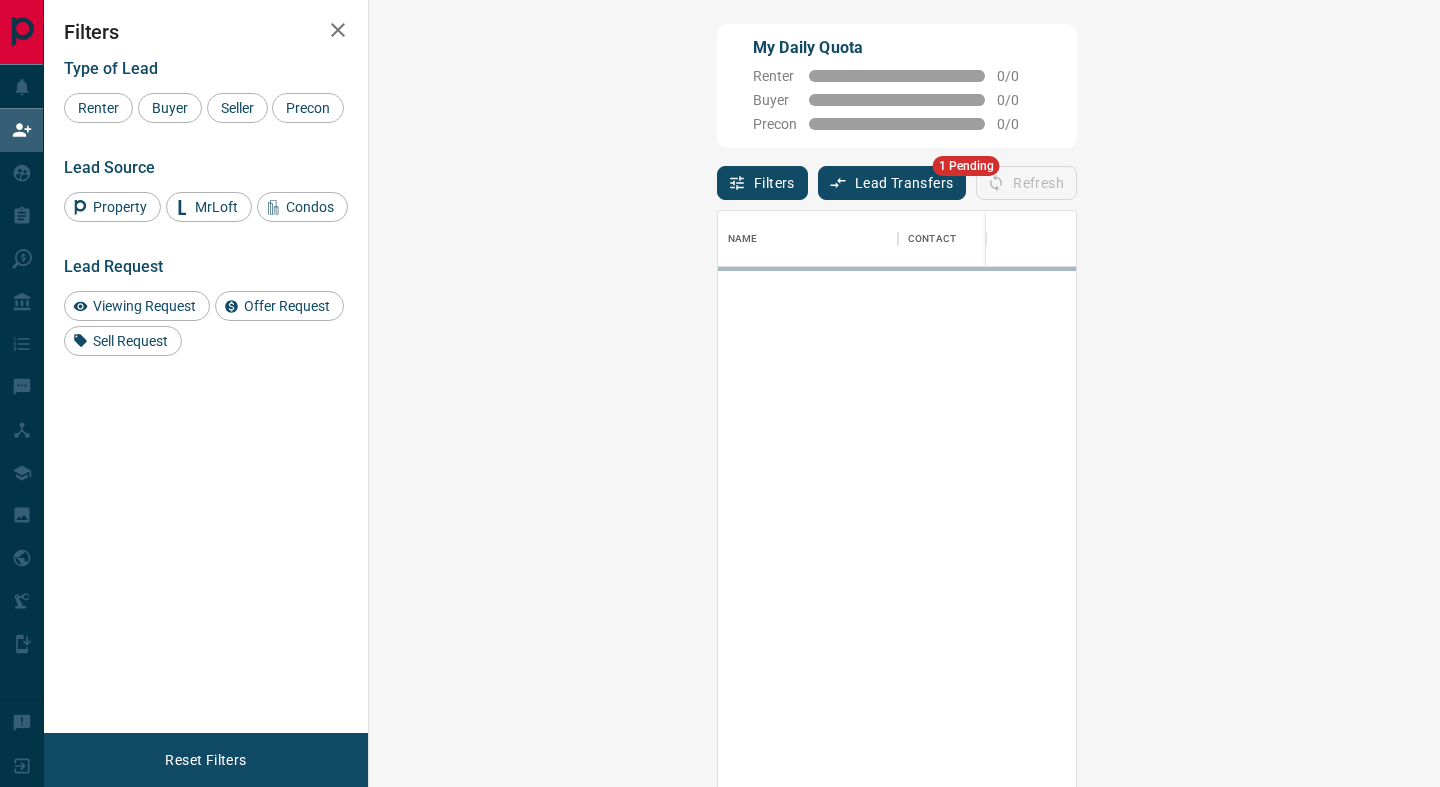 scroll, scrollTop: 0, scrollLeft: 0, axis: both 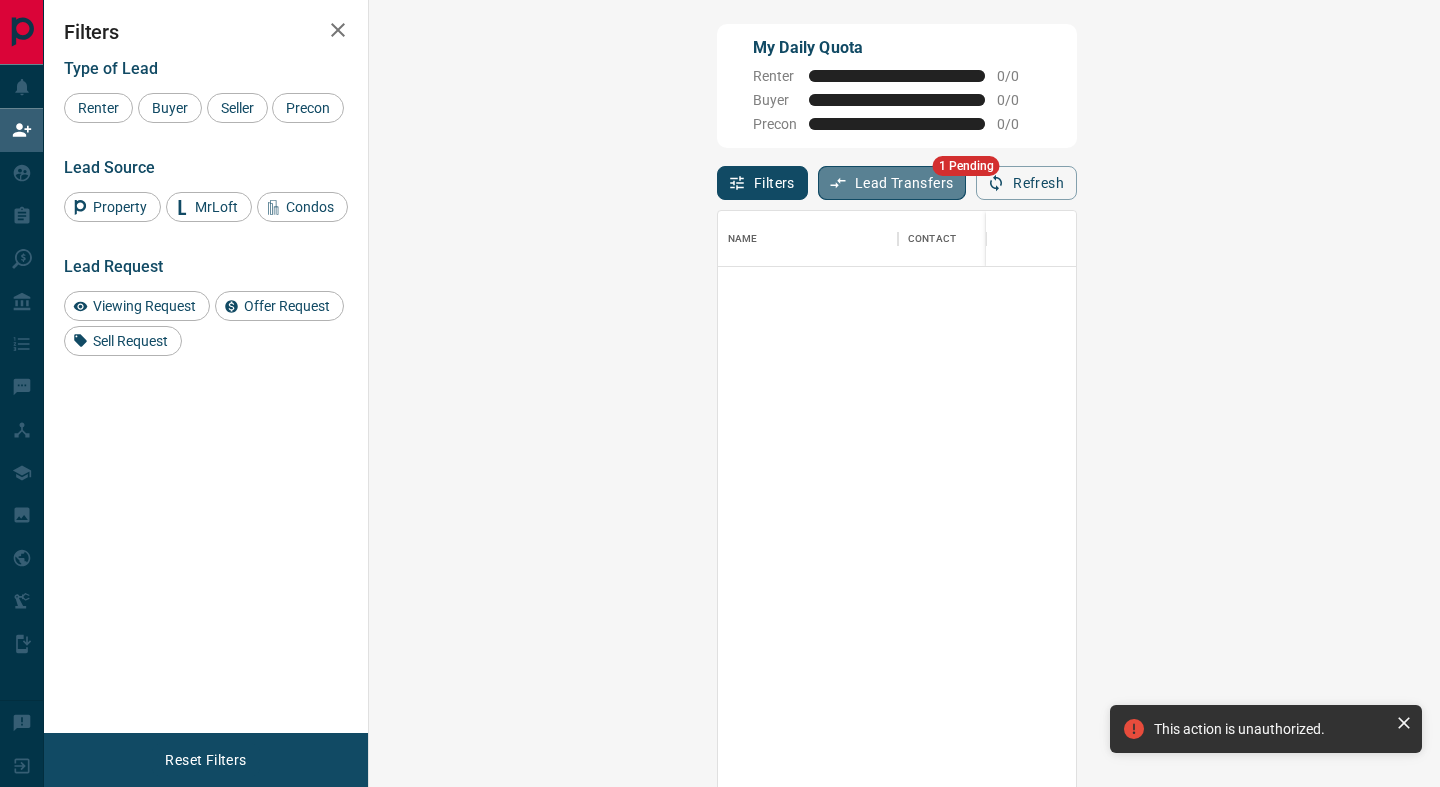 click on "Lead Transfers" at bounding box center (892, 183) 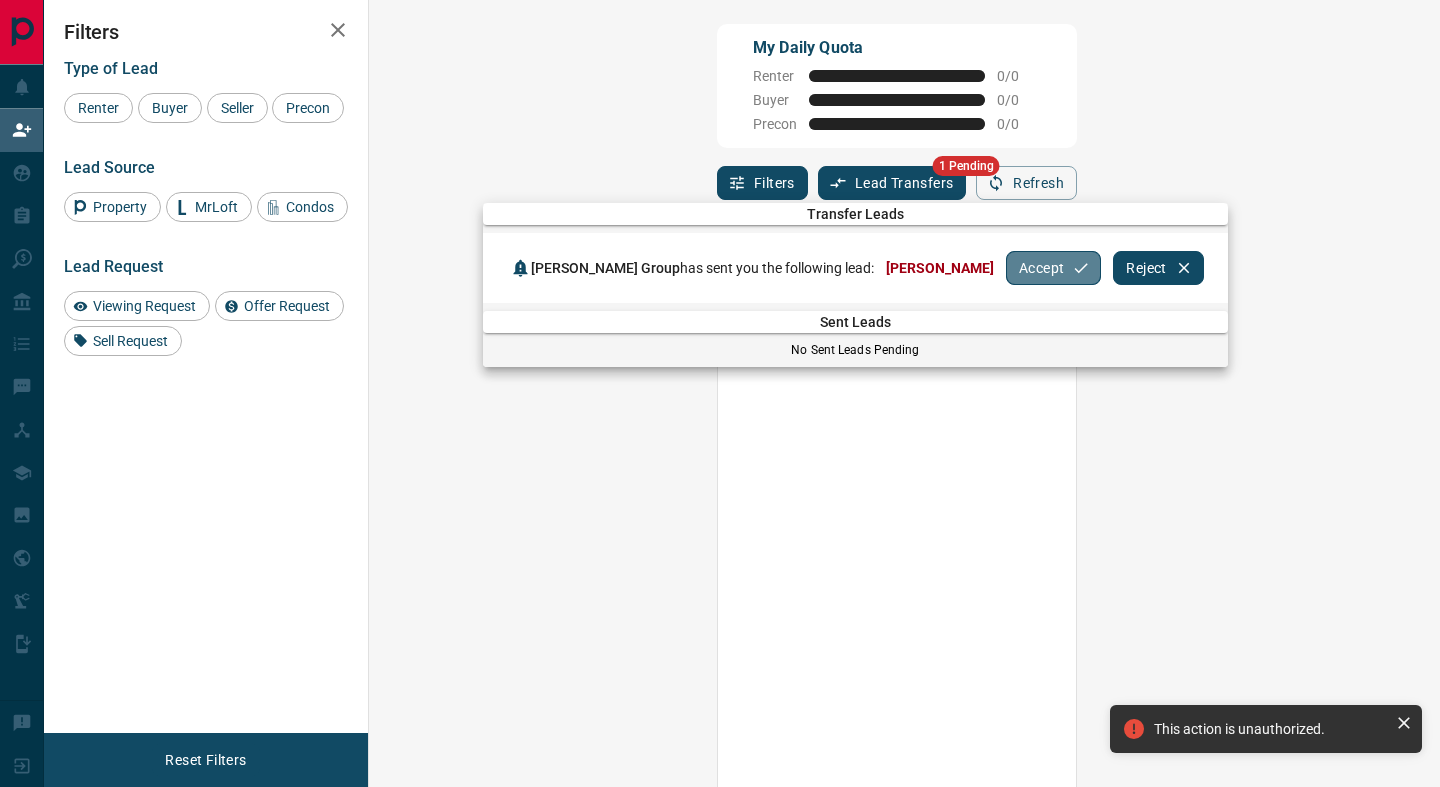 click on "Accept" at bounding box center [1053, 268] 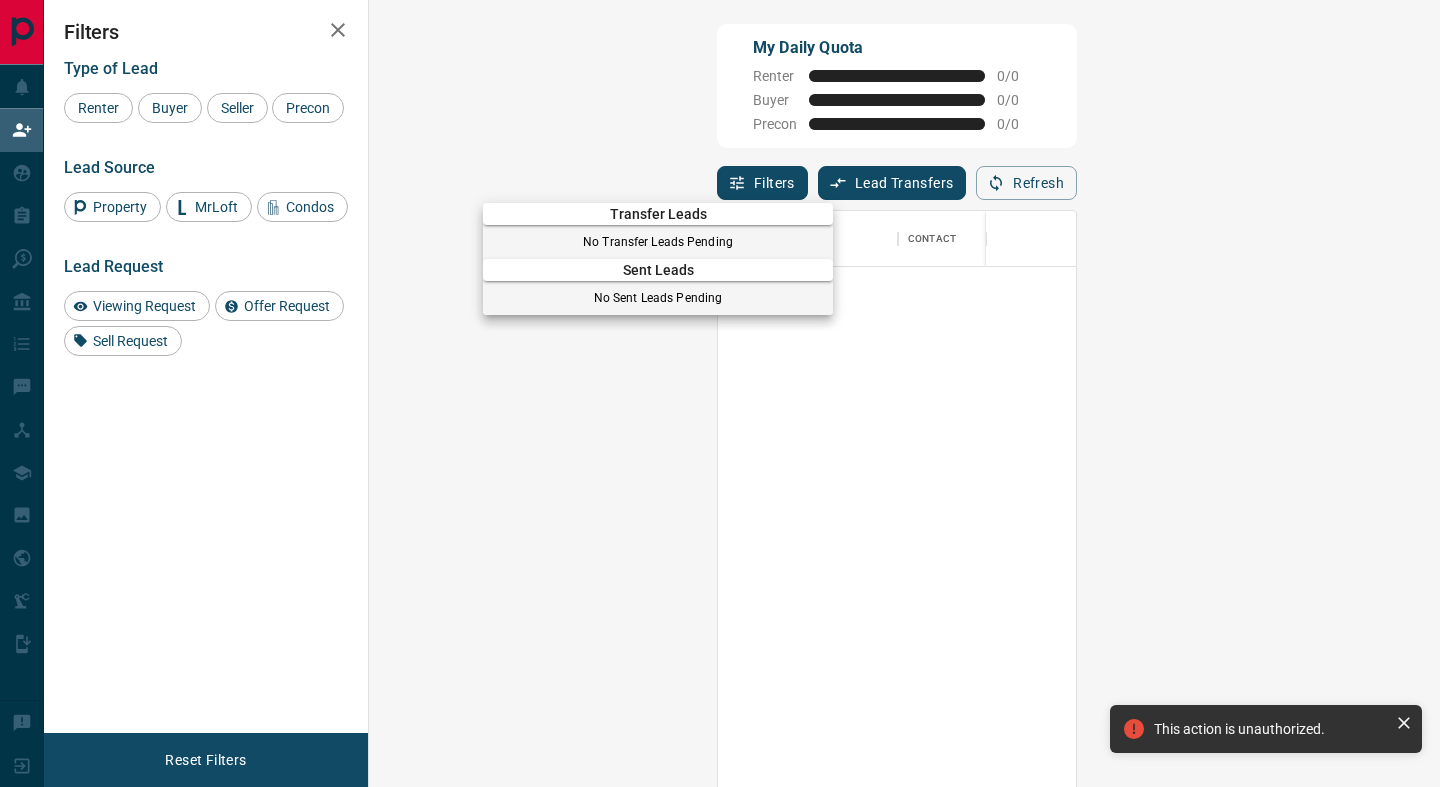 click at bounding box center [720, 393] 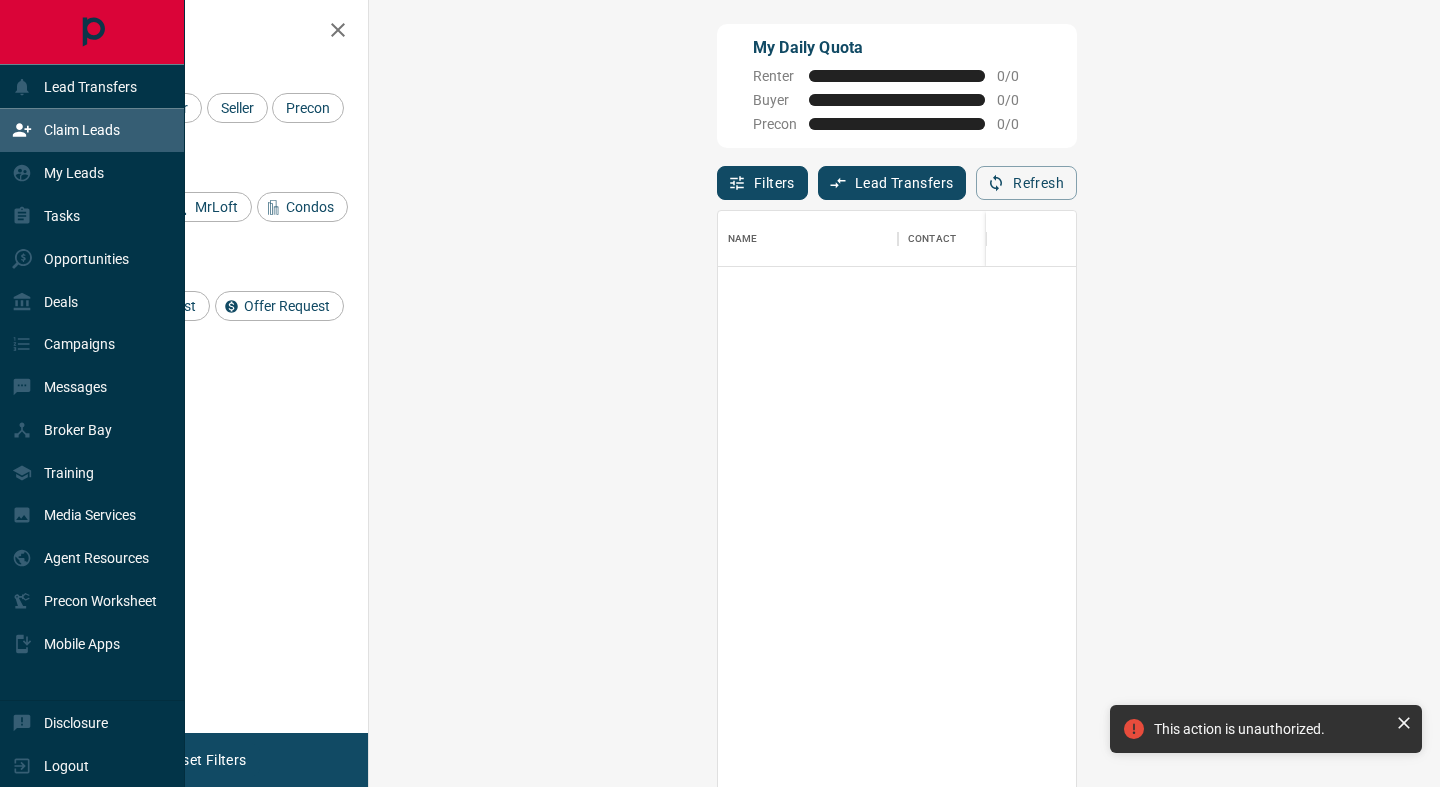 click 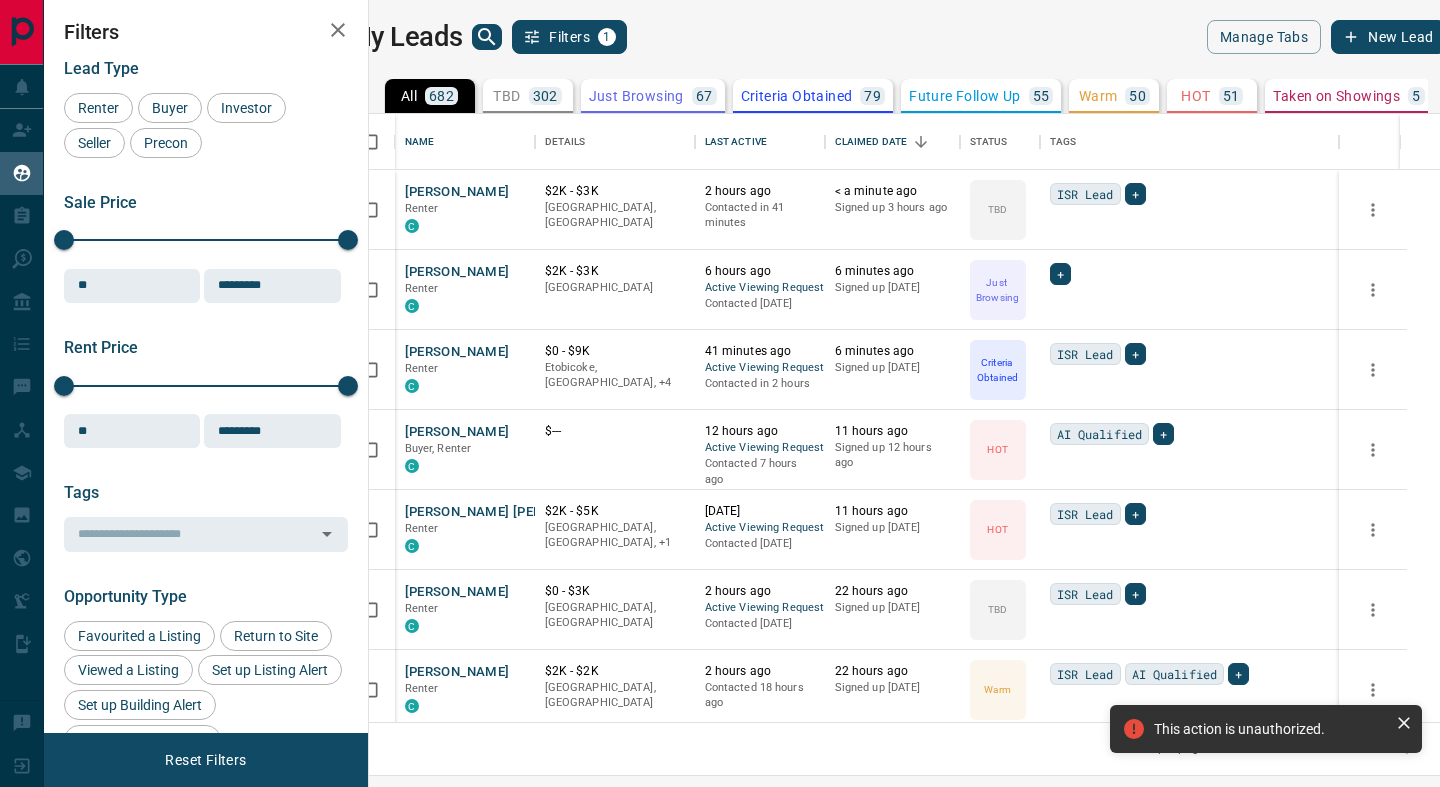 scroll, scrollTop: 1, scrollLeft: 1, axis: both 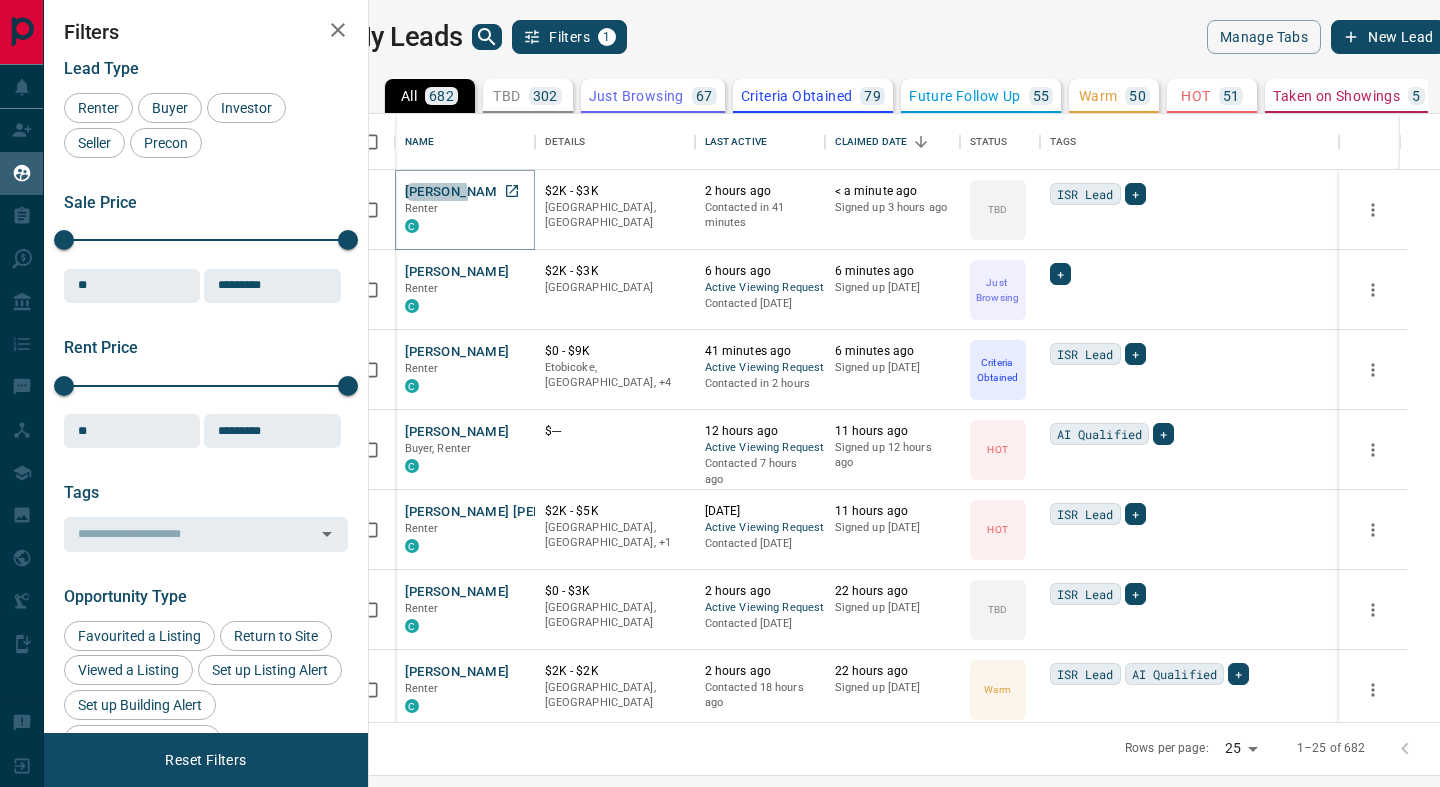click on "[PERSON_NAME]" at bounding box center [457, 192] 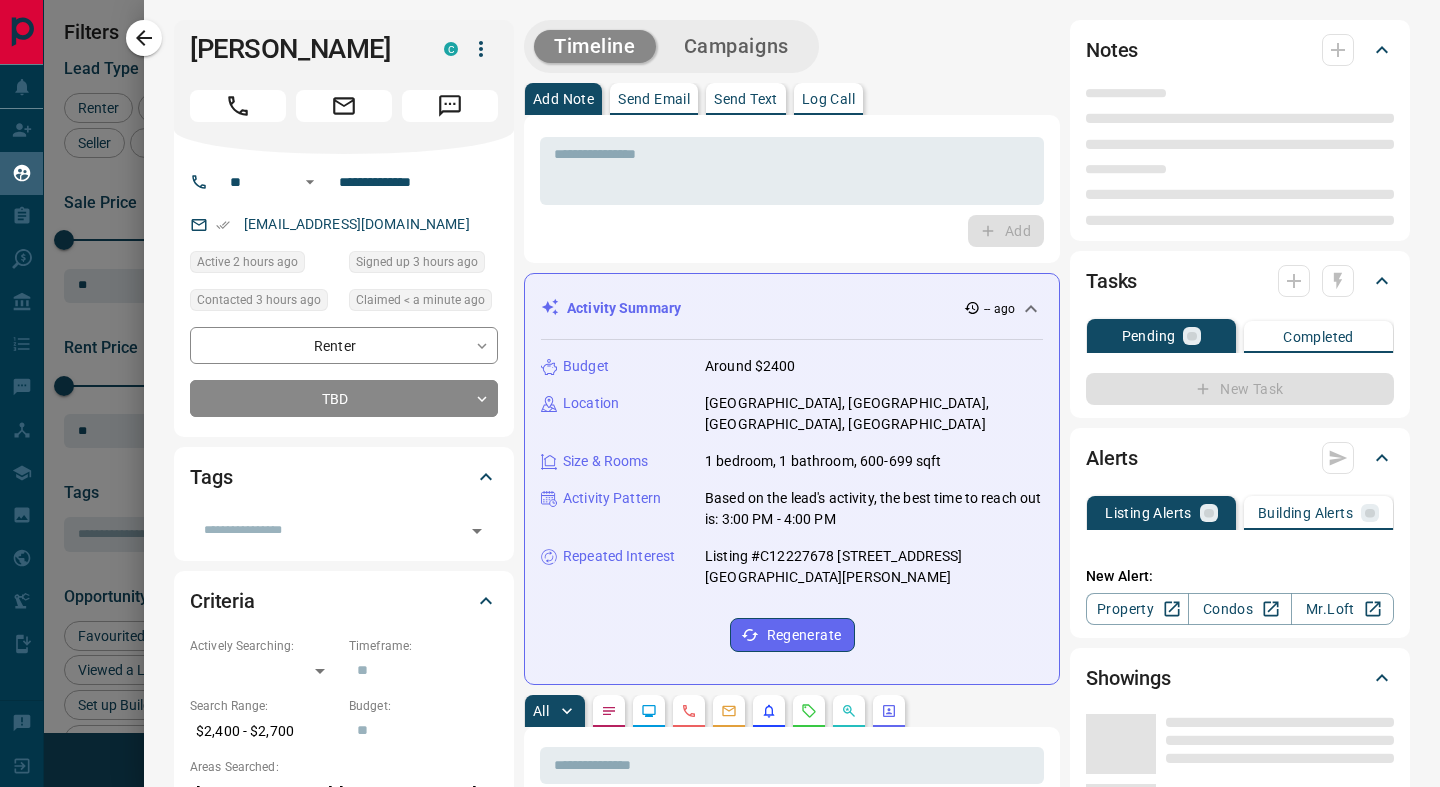 type on "**" 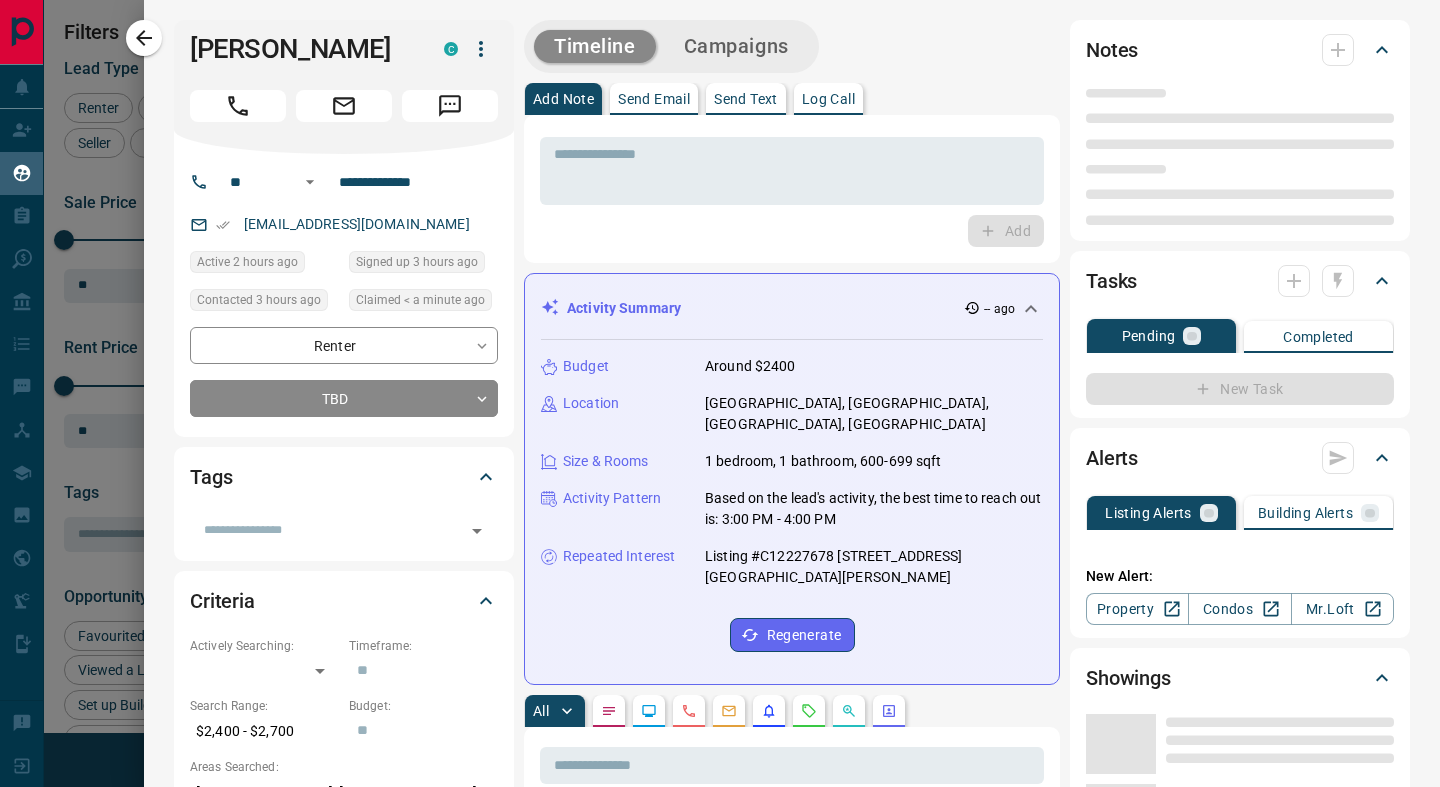 type on "**********" 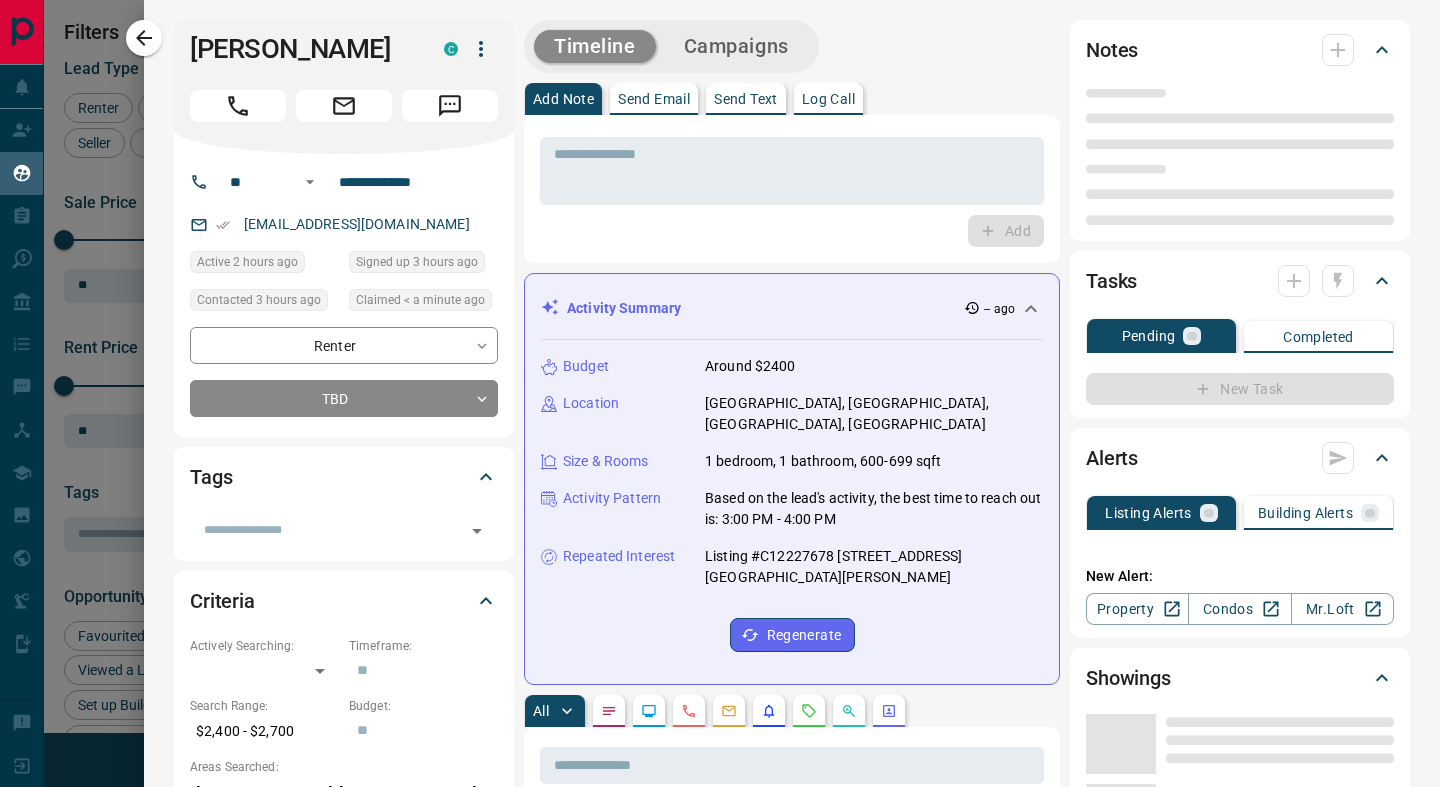 type on "**********" 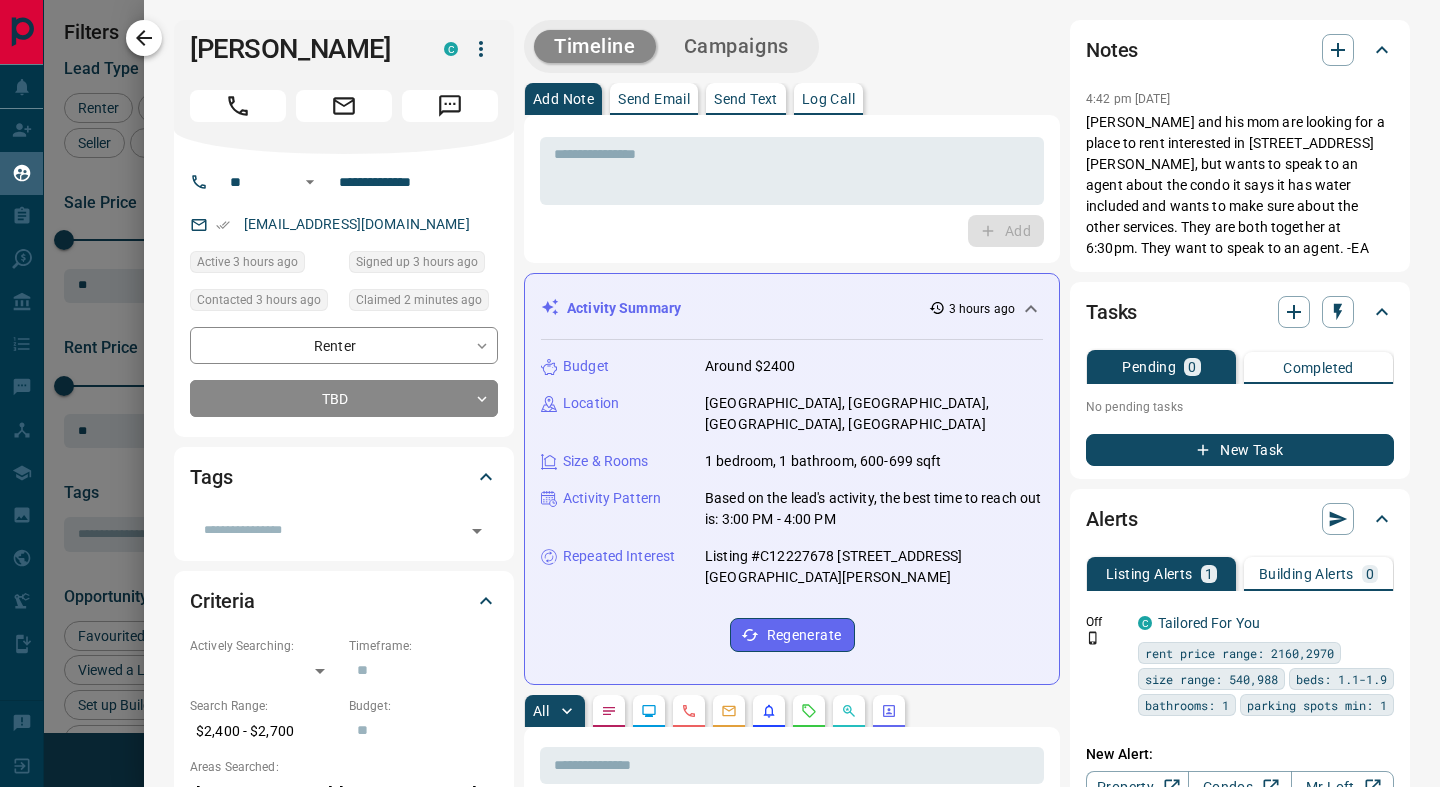 click at bounding box center (144, 38) 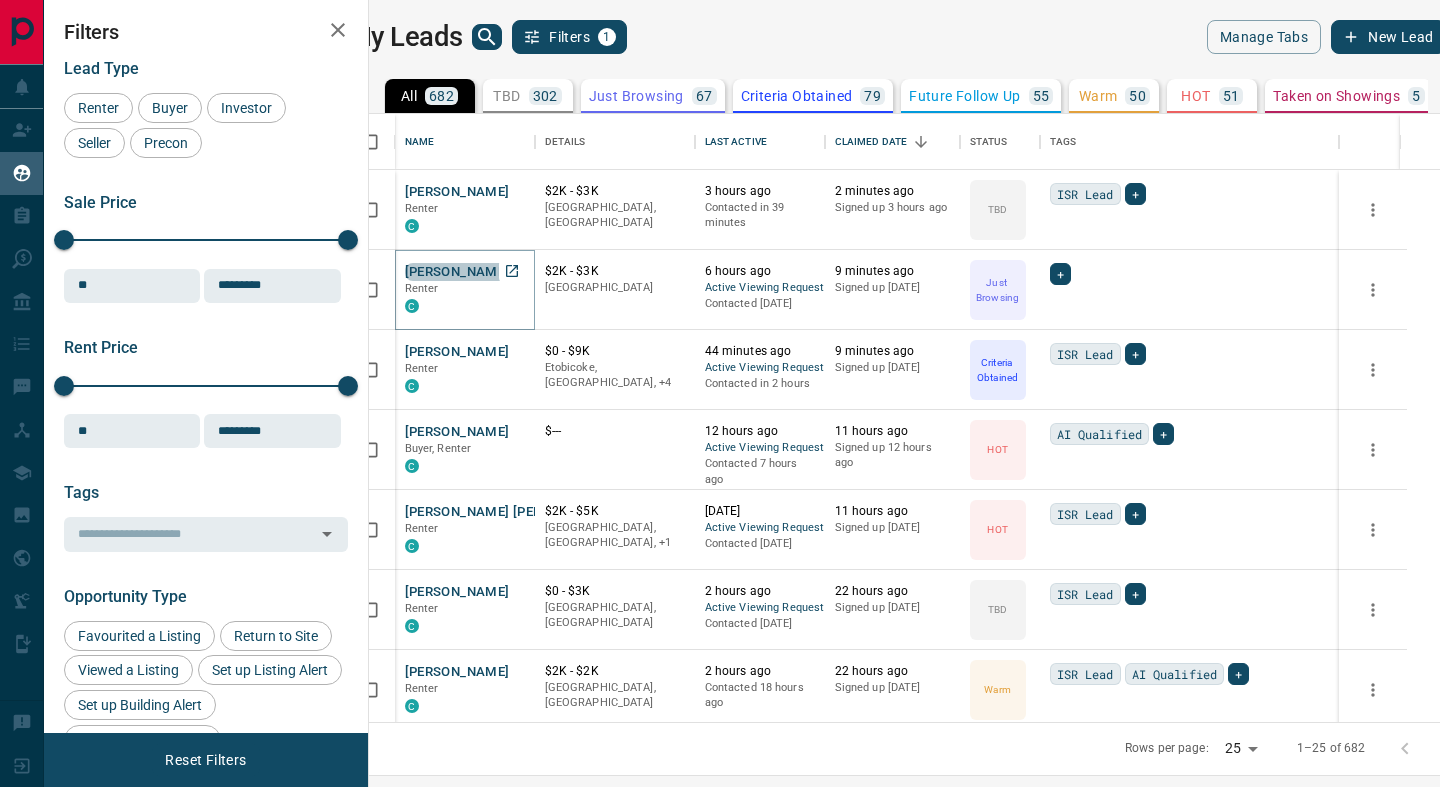 click on "[PERSON_NAME]" at bounding box center (457, 272) 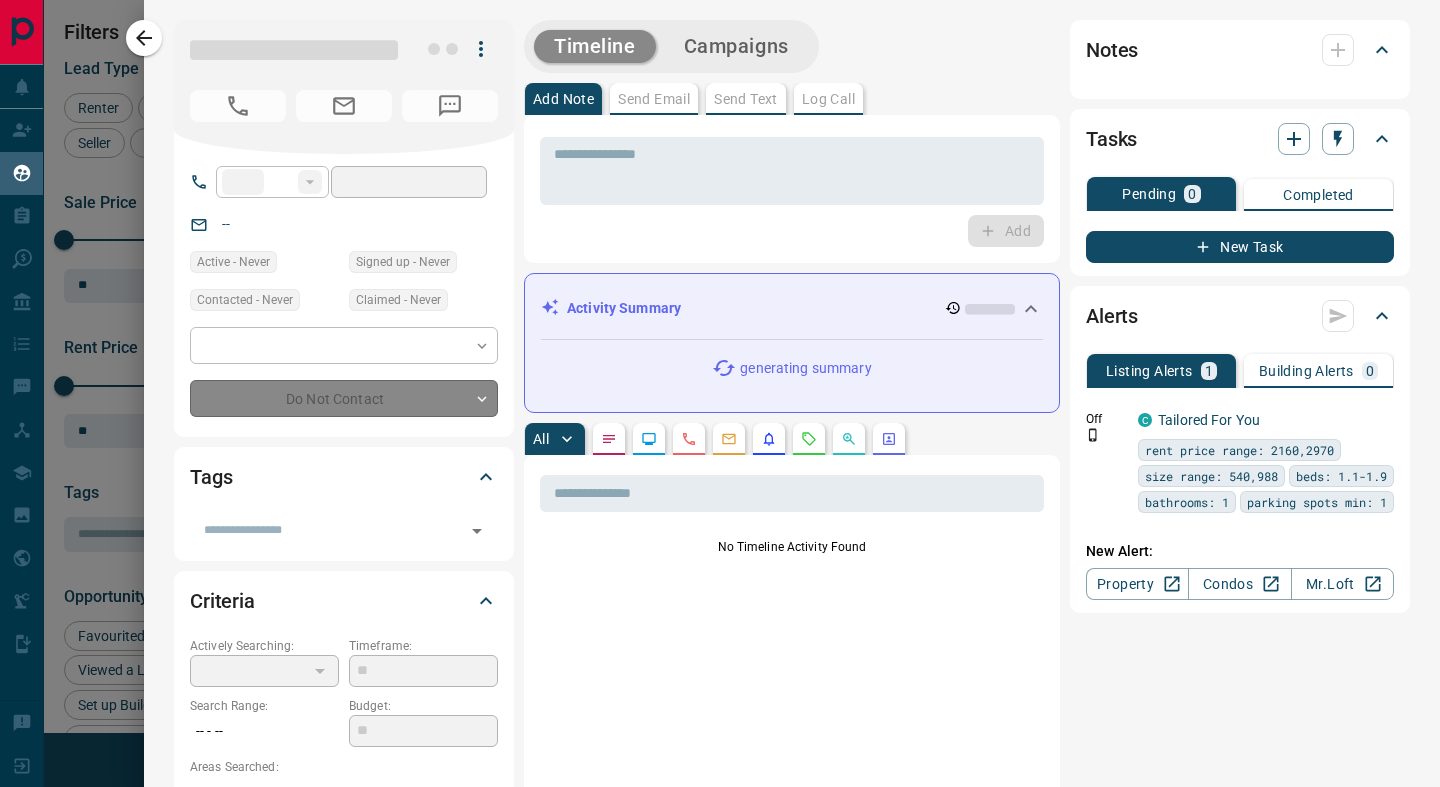 type on "**" 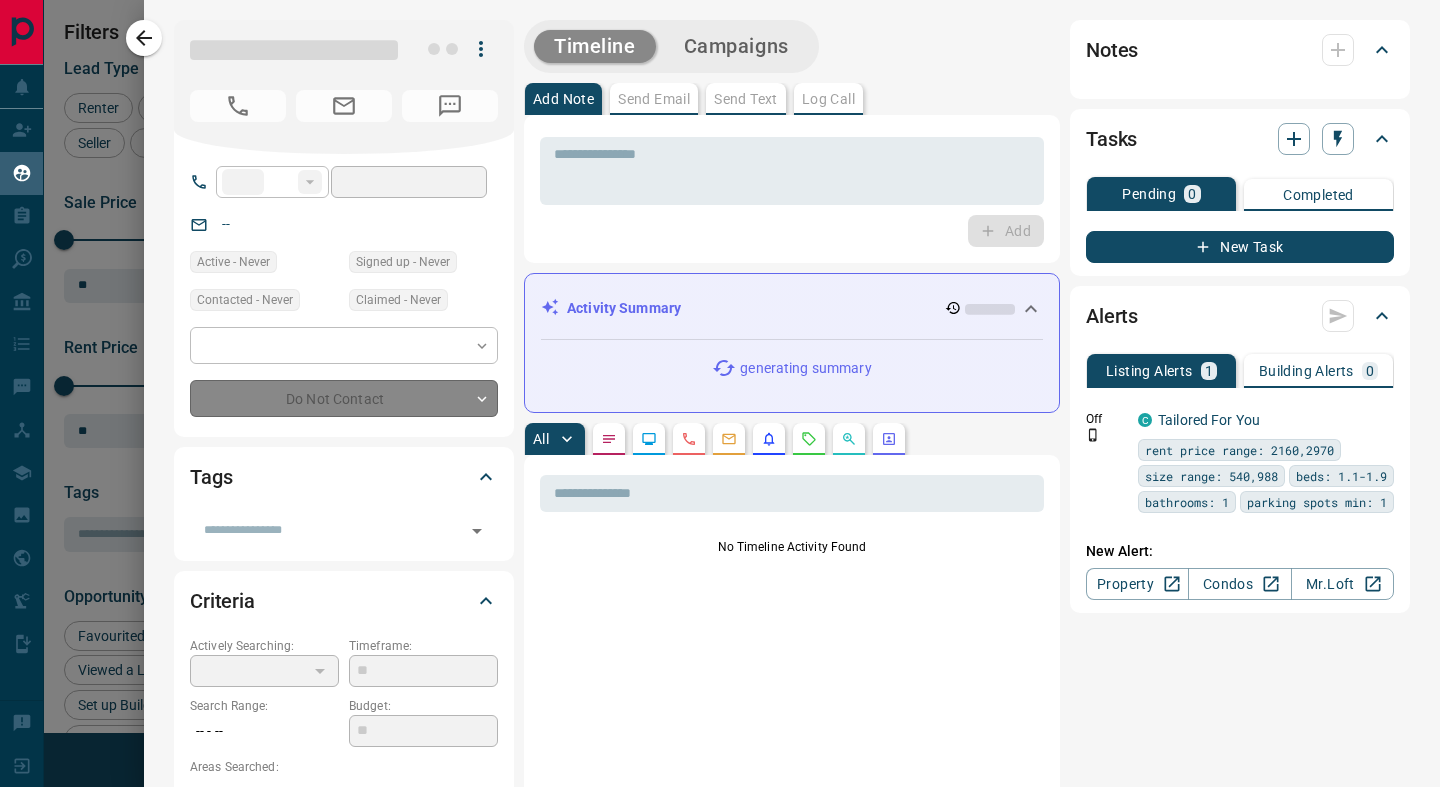 type on "**********" 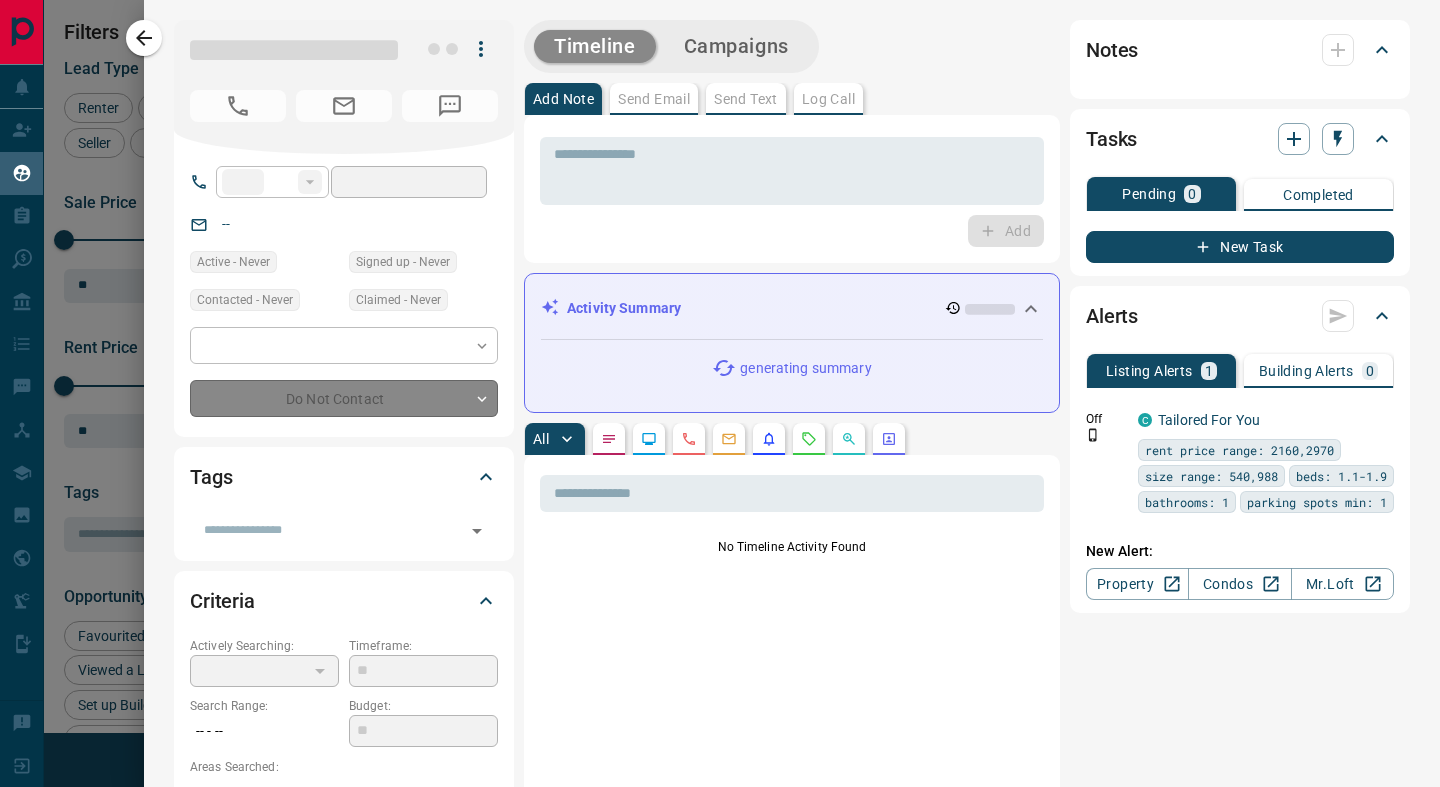 type on "*" 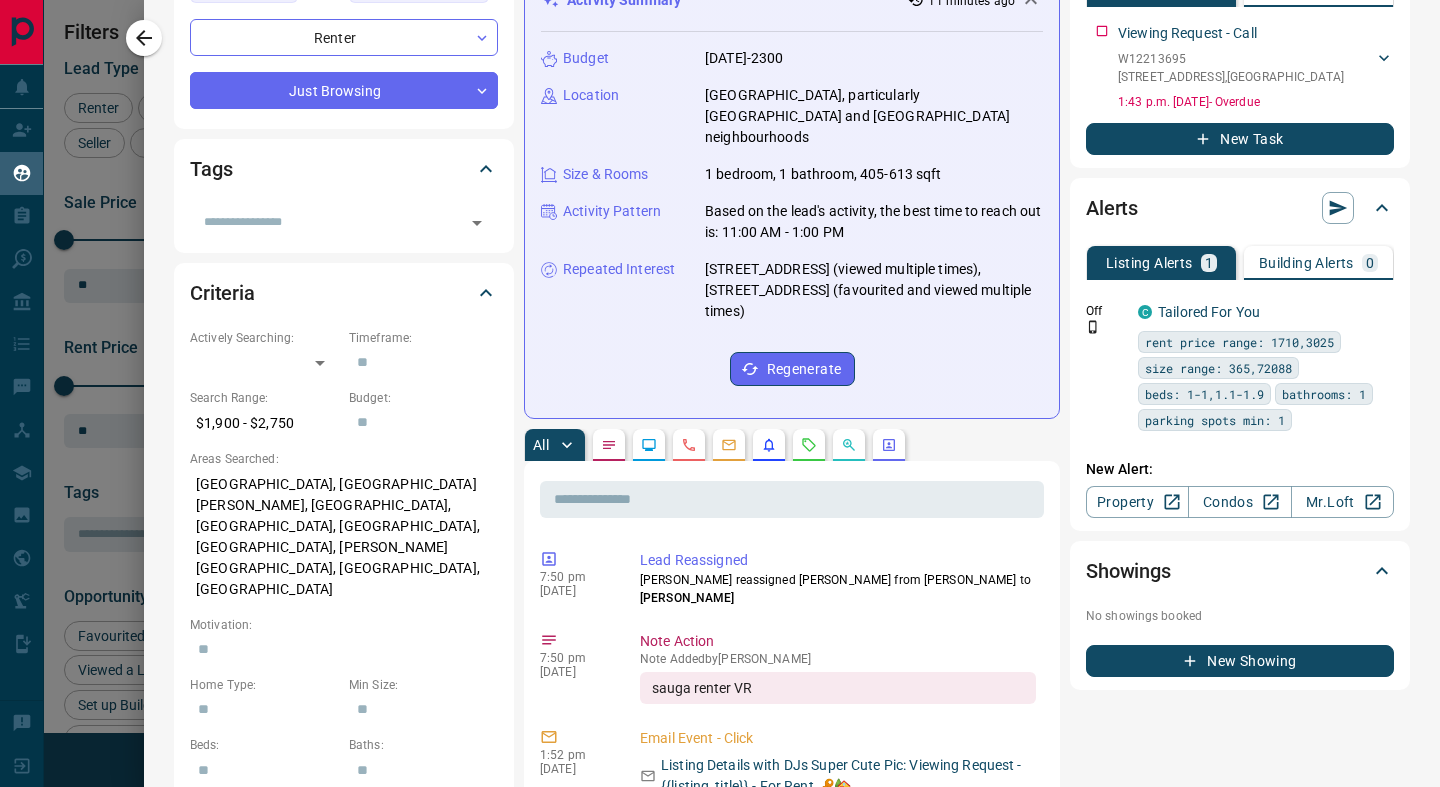 scroll, scrollTop: 354, scrollLeft: 0, axis: vertical 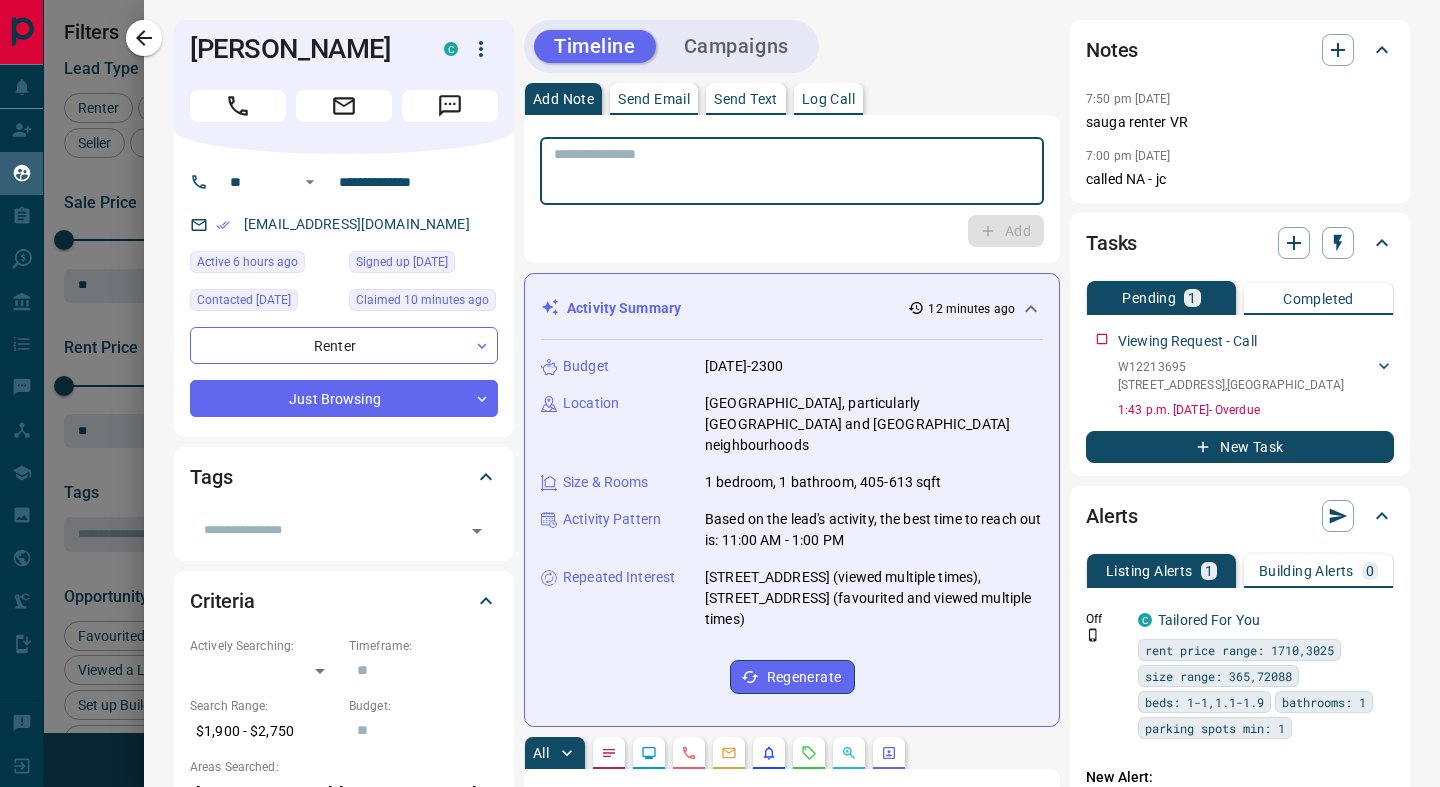 click at bounding box center (792, 171) 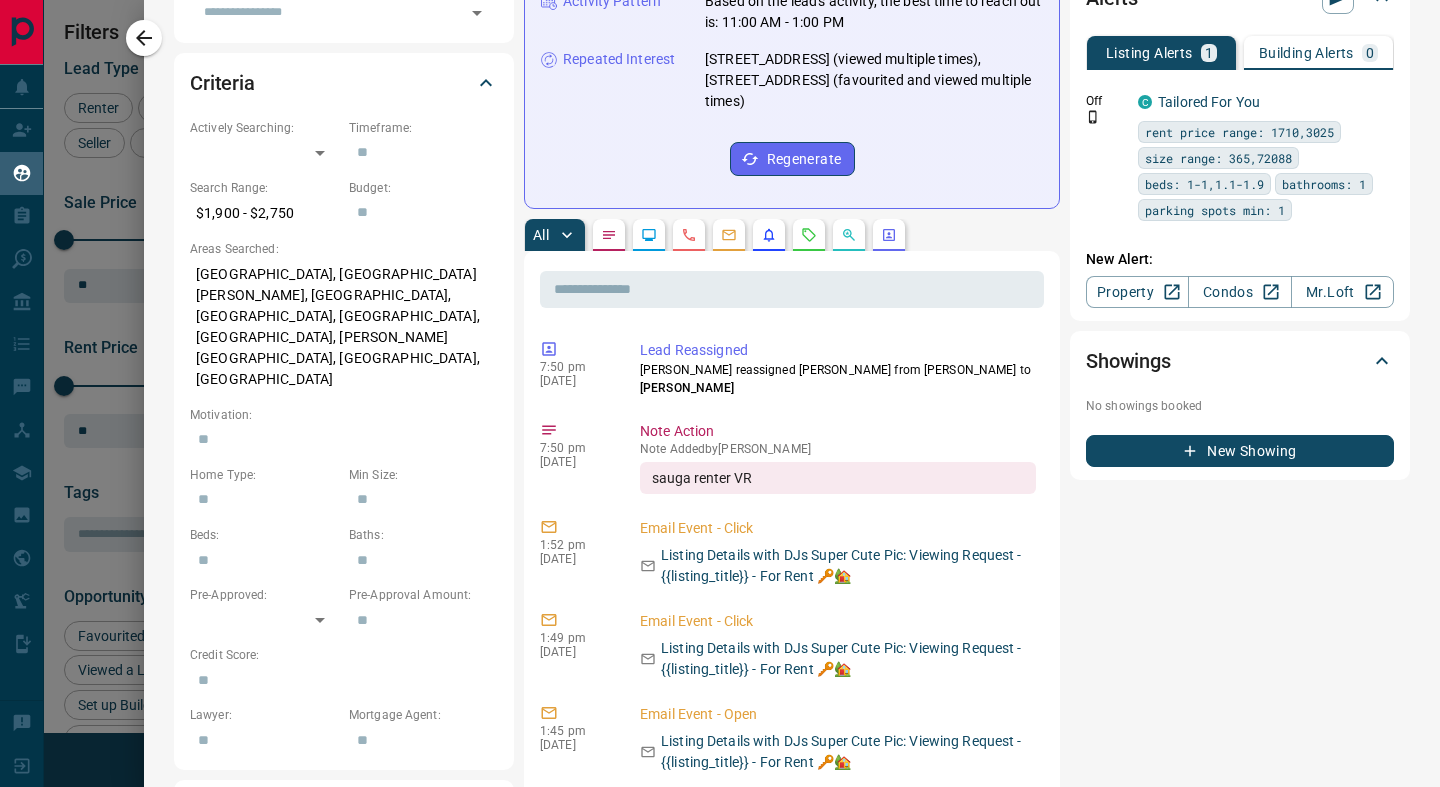 scroll, scrollTop: 523, scrollLeft: 0, axis: vertical 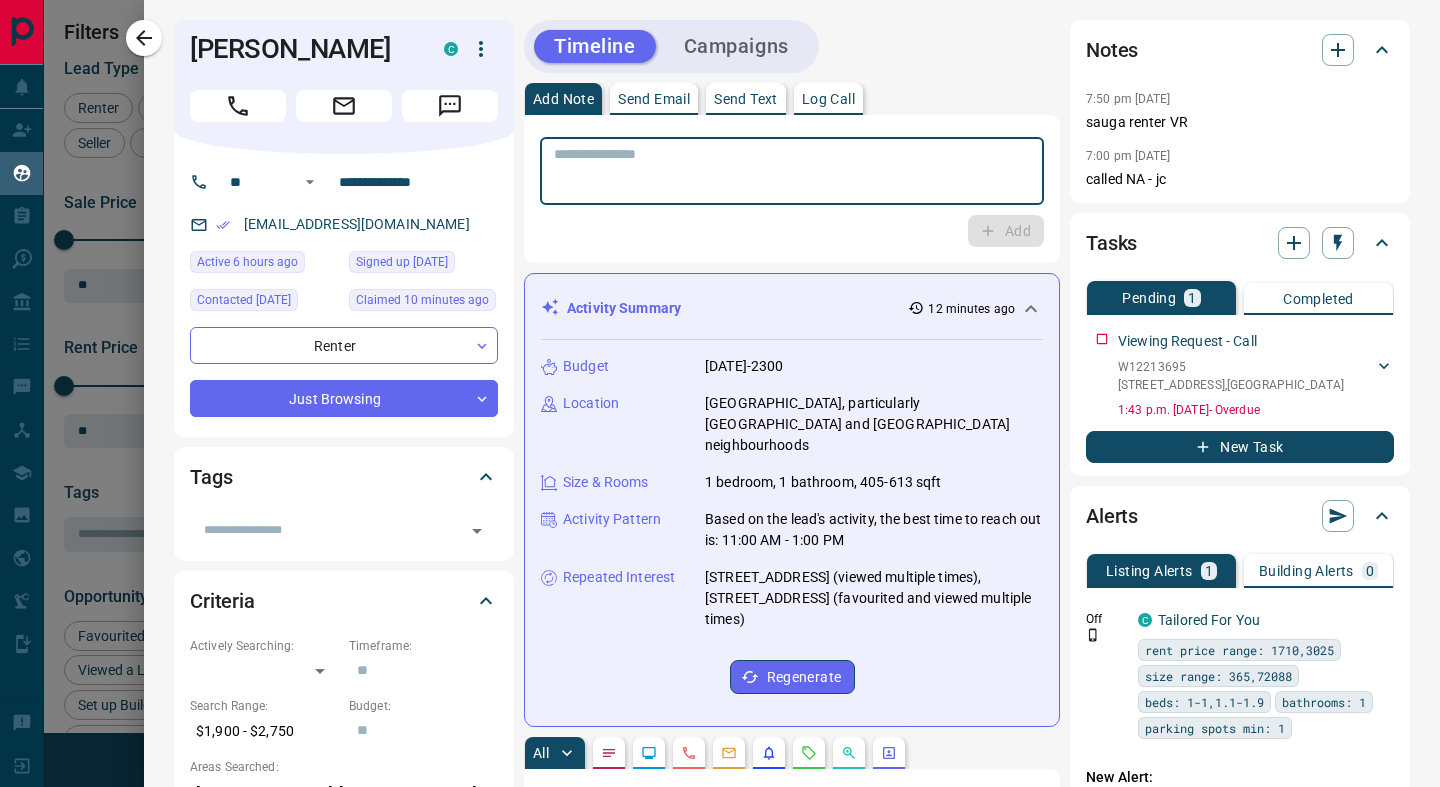 click at bounding box center (792, 171) 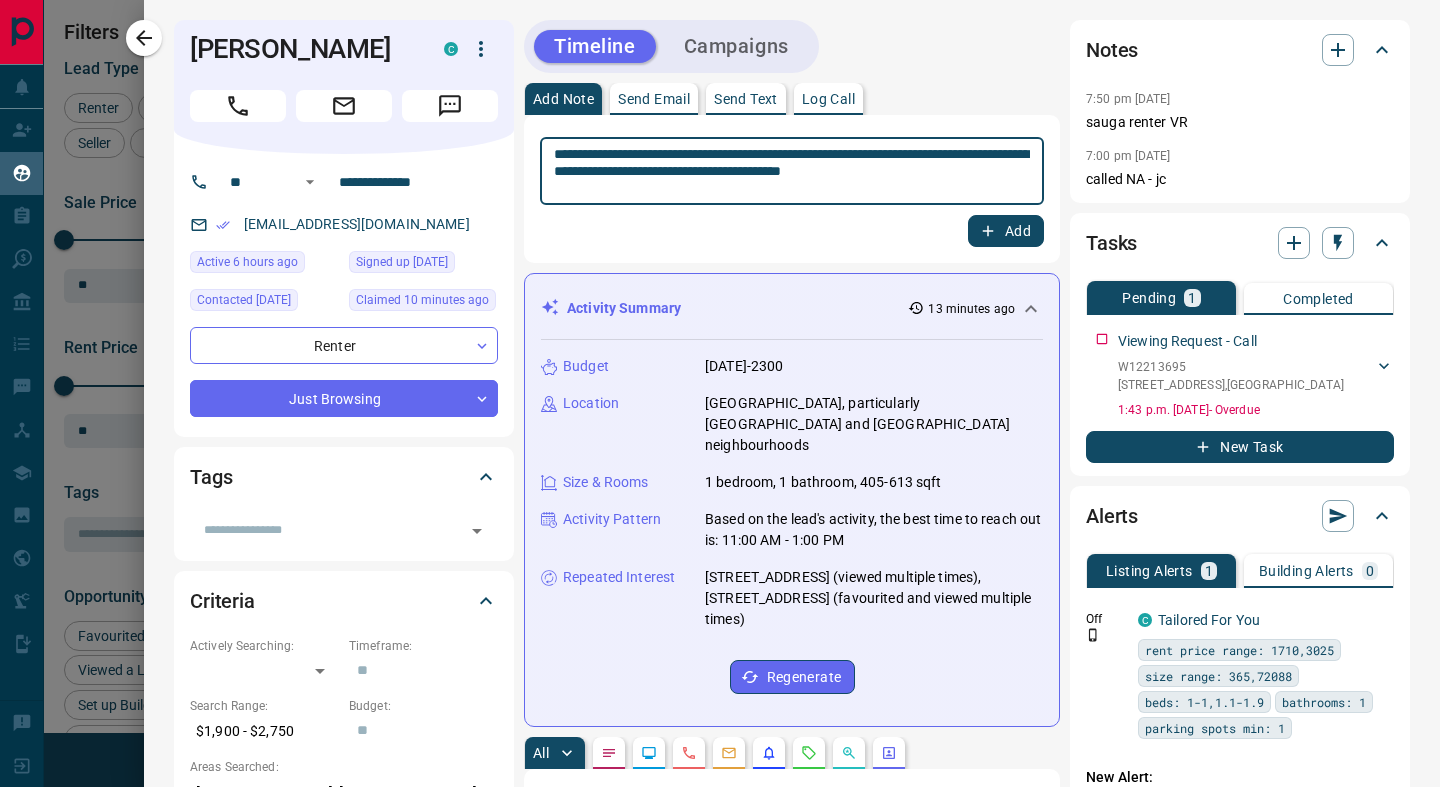 click on "**********" at bounding box center [792, 171] 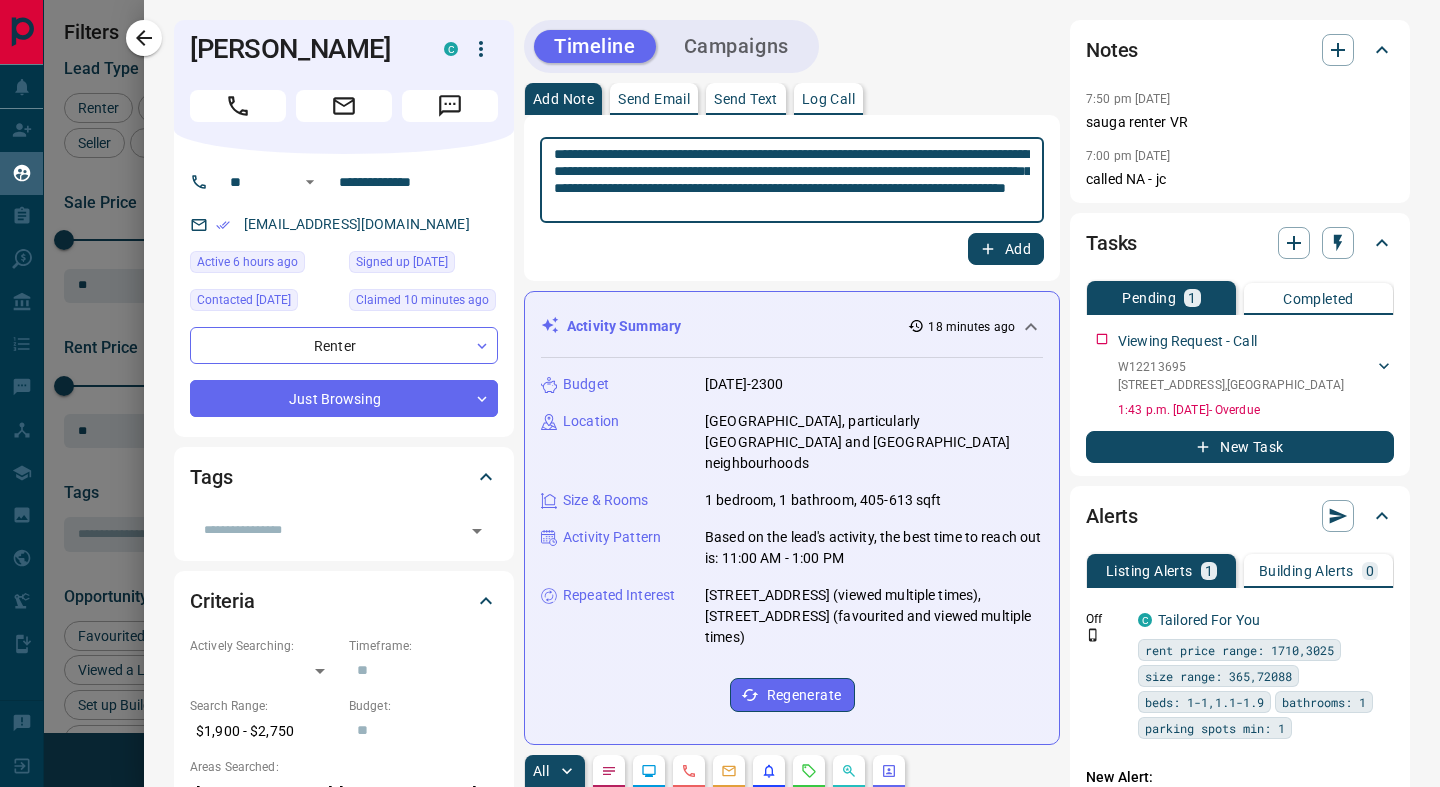 type on "**********" 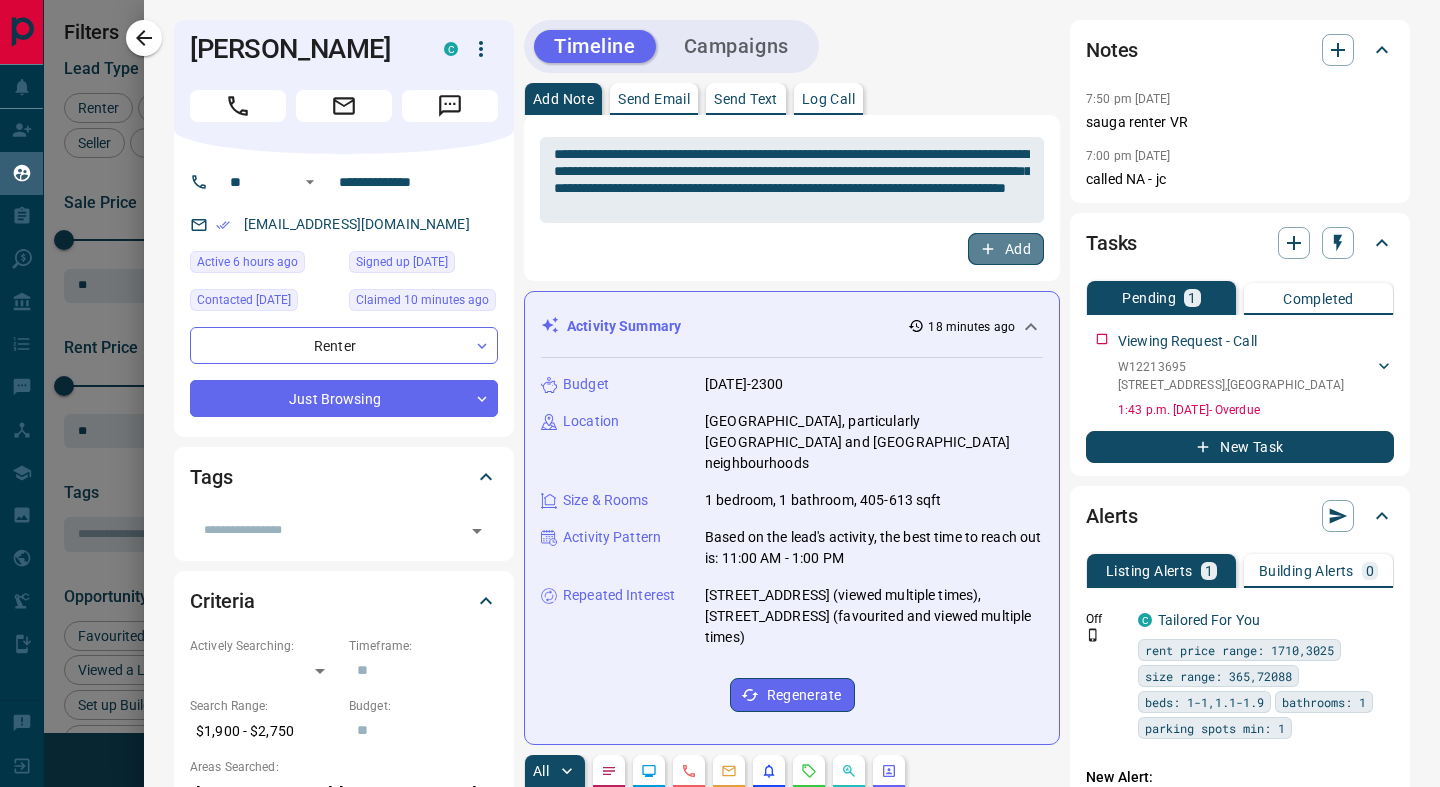 click 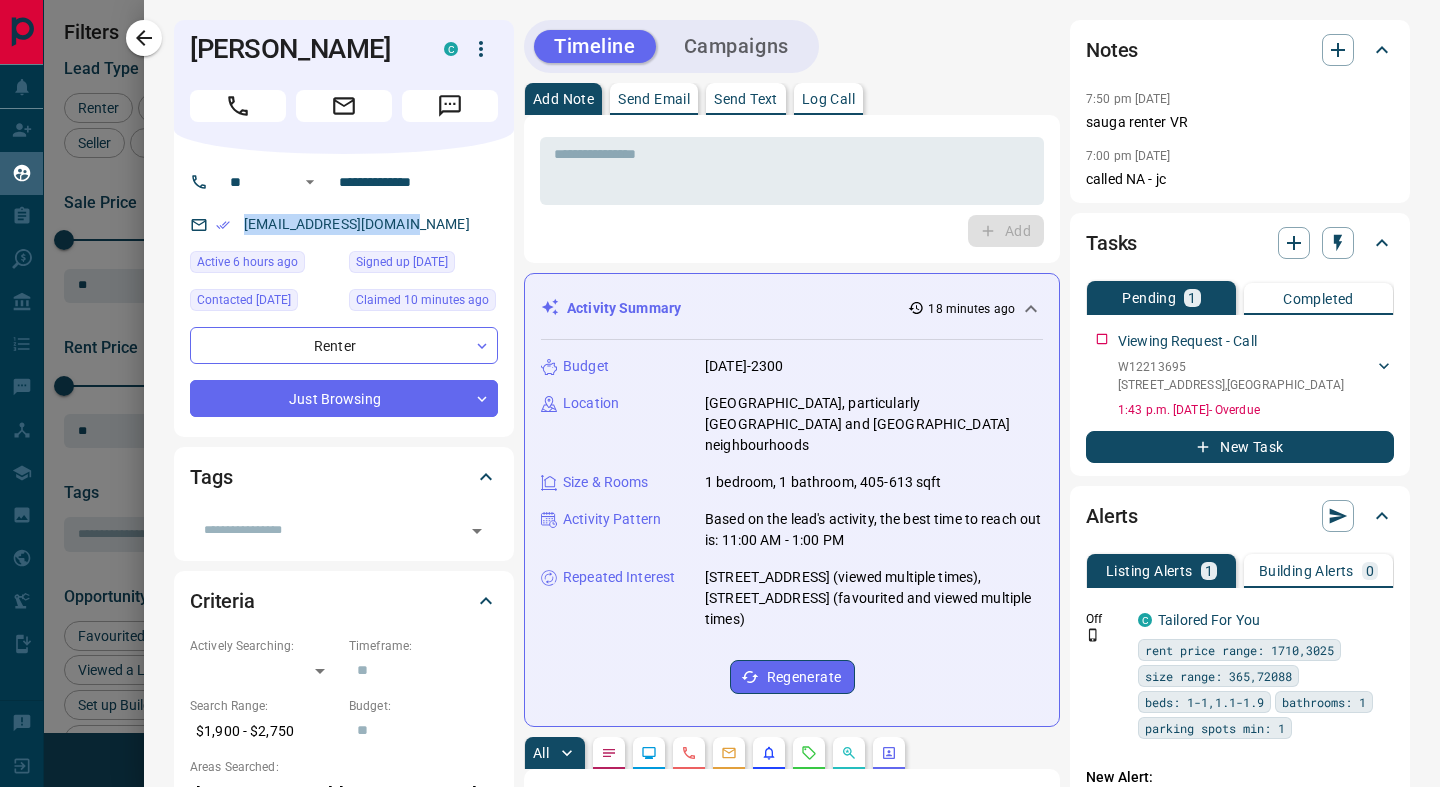 drag, startPoint x: 431, startPoint y: 223, endPoint x: 232, endPoint y: 225, distance: 199.01006 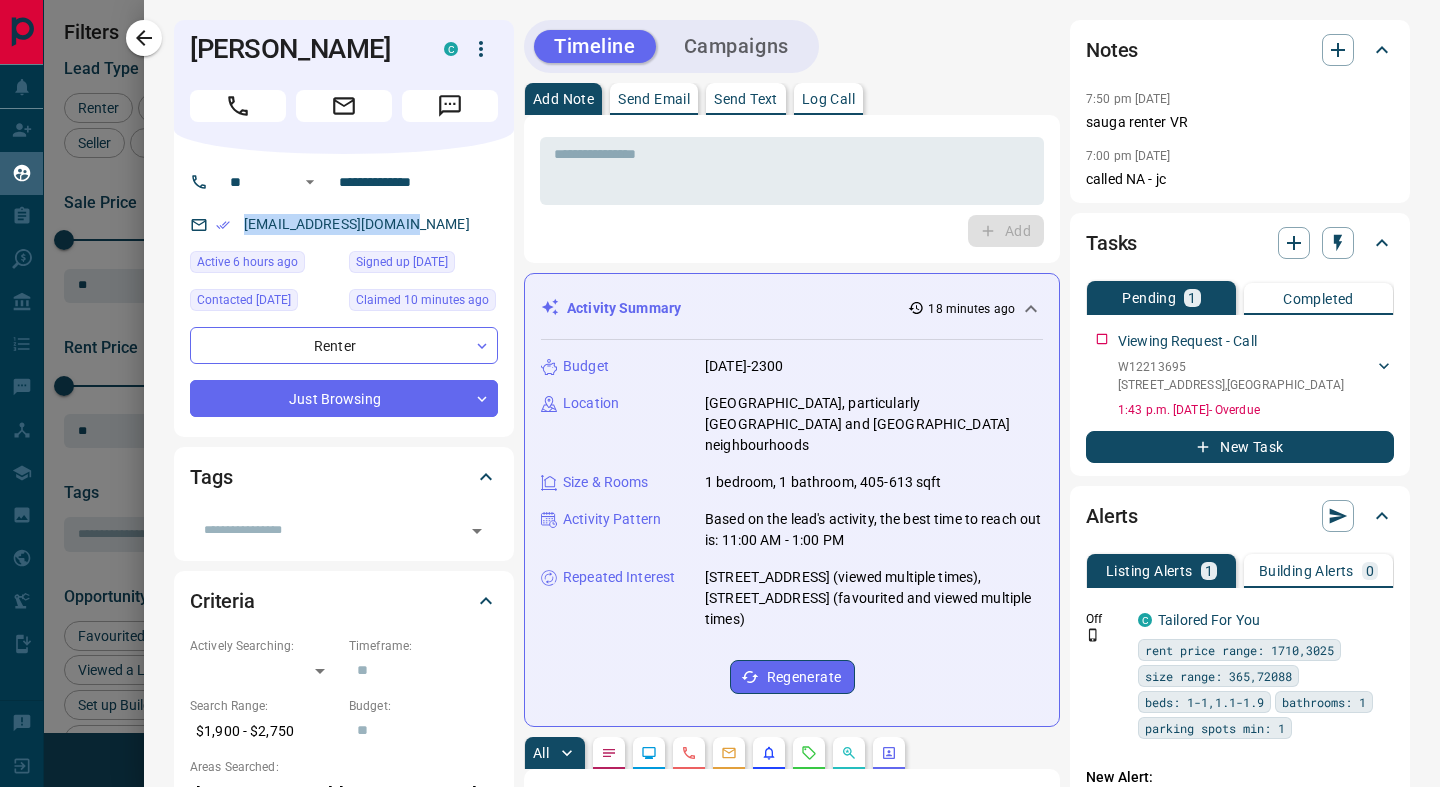 click on "[EMAIL_ADDRESS][DOMAIN_NAME]" at bounding box center (344, 224) 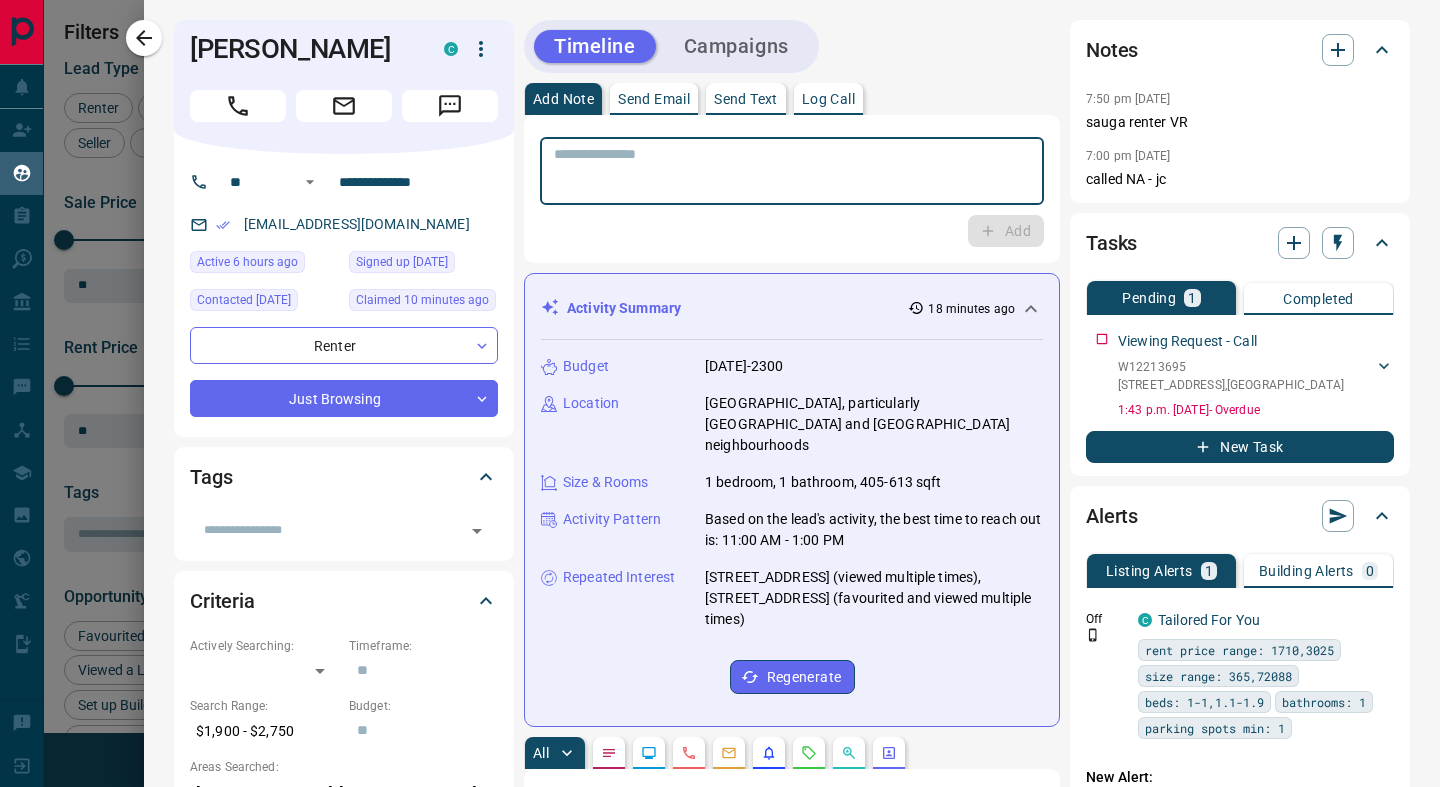 click at bounding box center (792, 171) 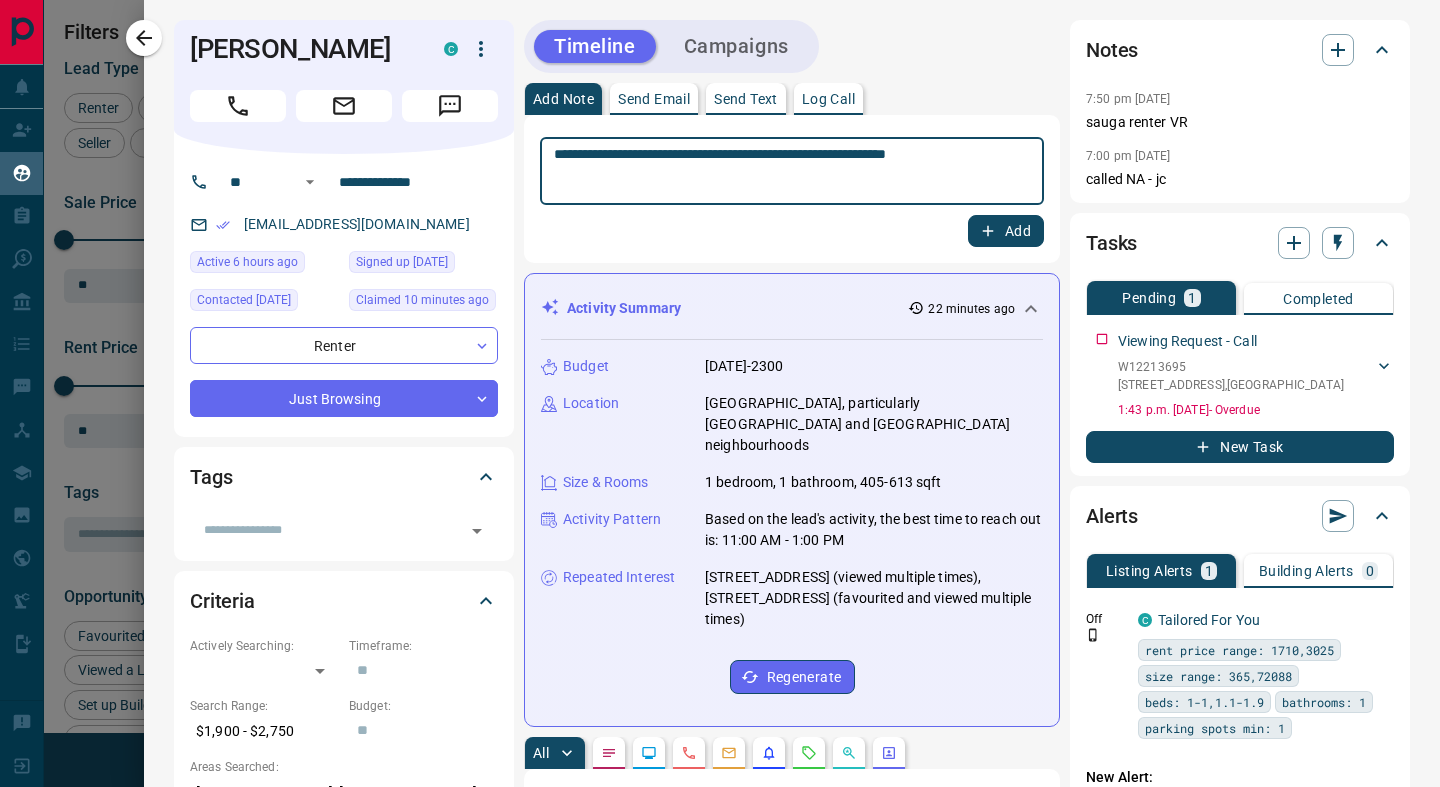 click on "**********" at bounding box center (792, 171) 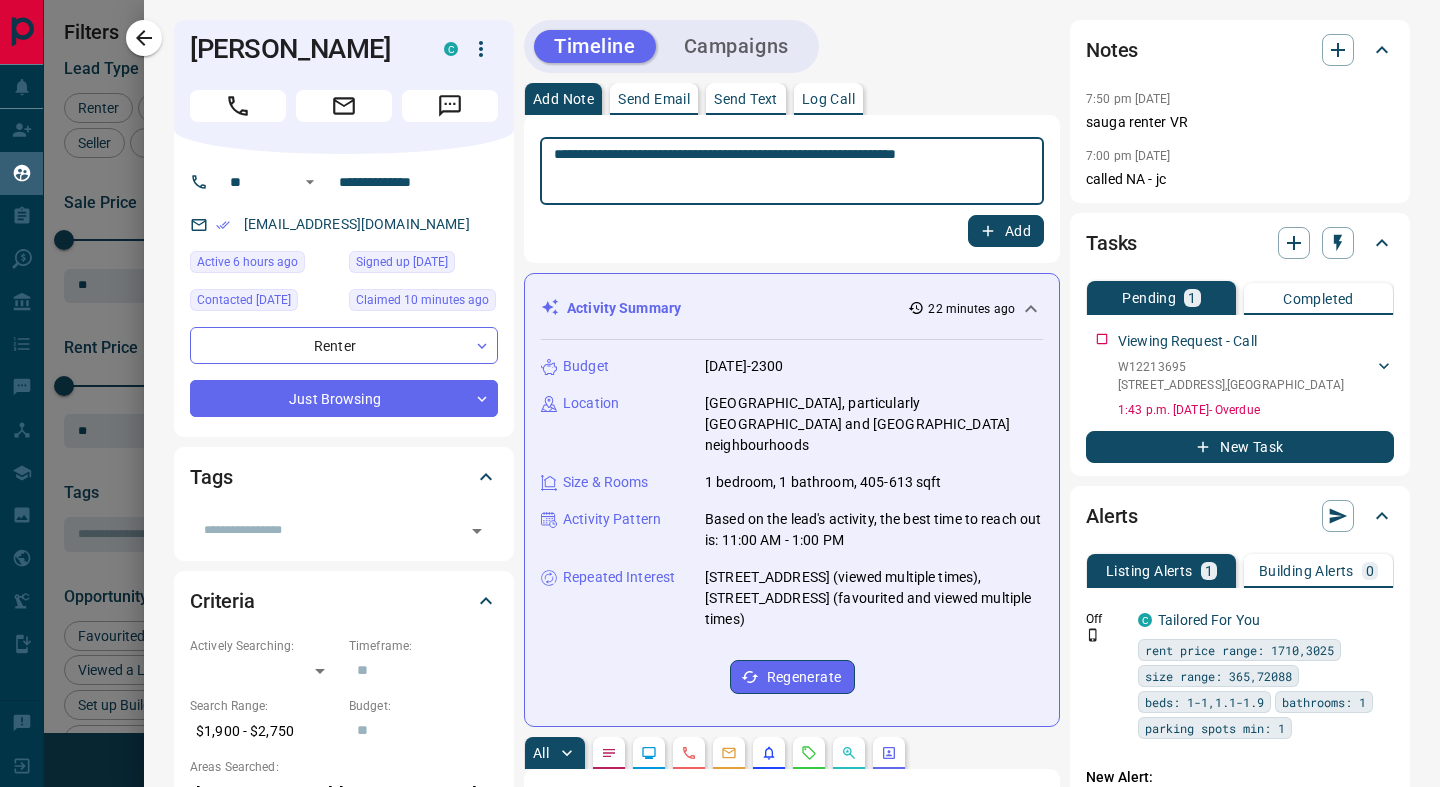 type on "**********" 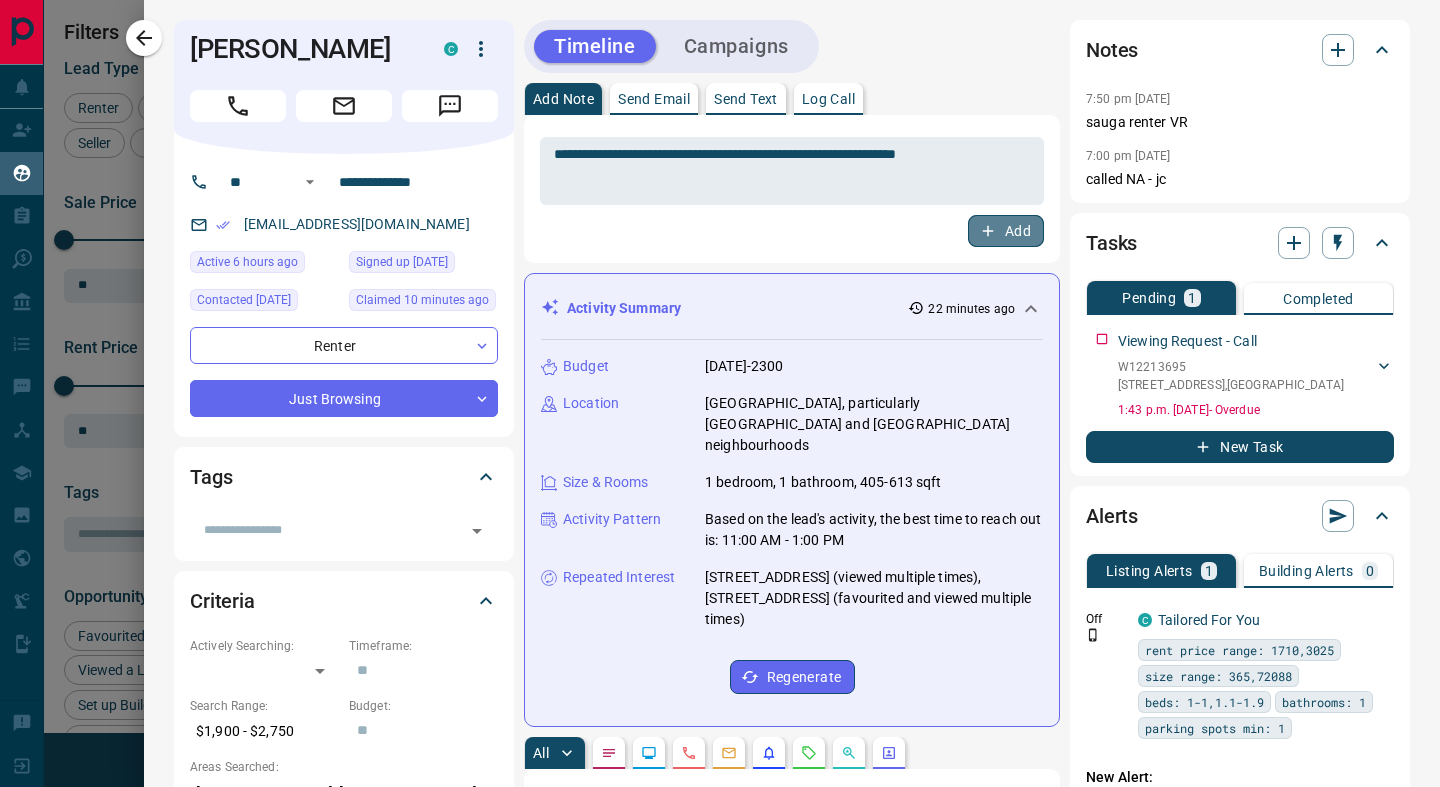 click on "Add" at bounding box center [1006, 231] 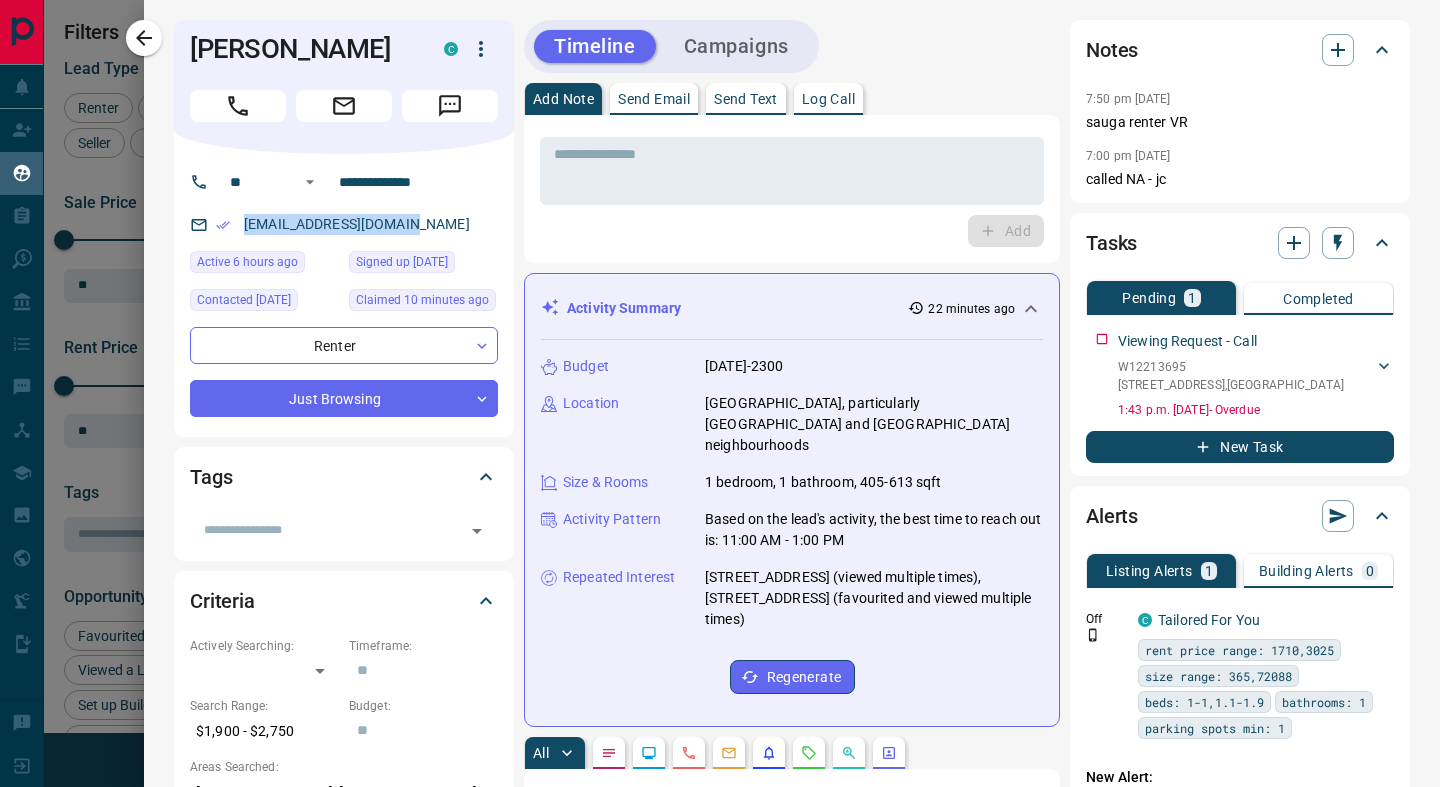 drag, startPoint x: 424, startPoint y: 223, endPoint x: 239, endPoint y: 227, distance: 185.04324 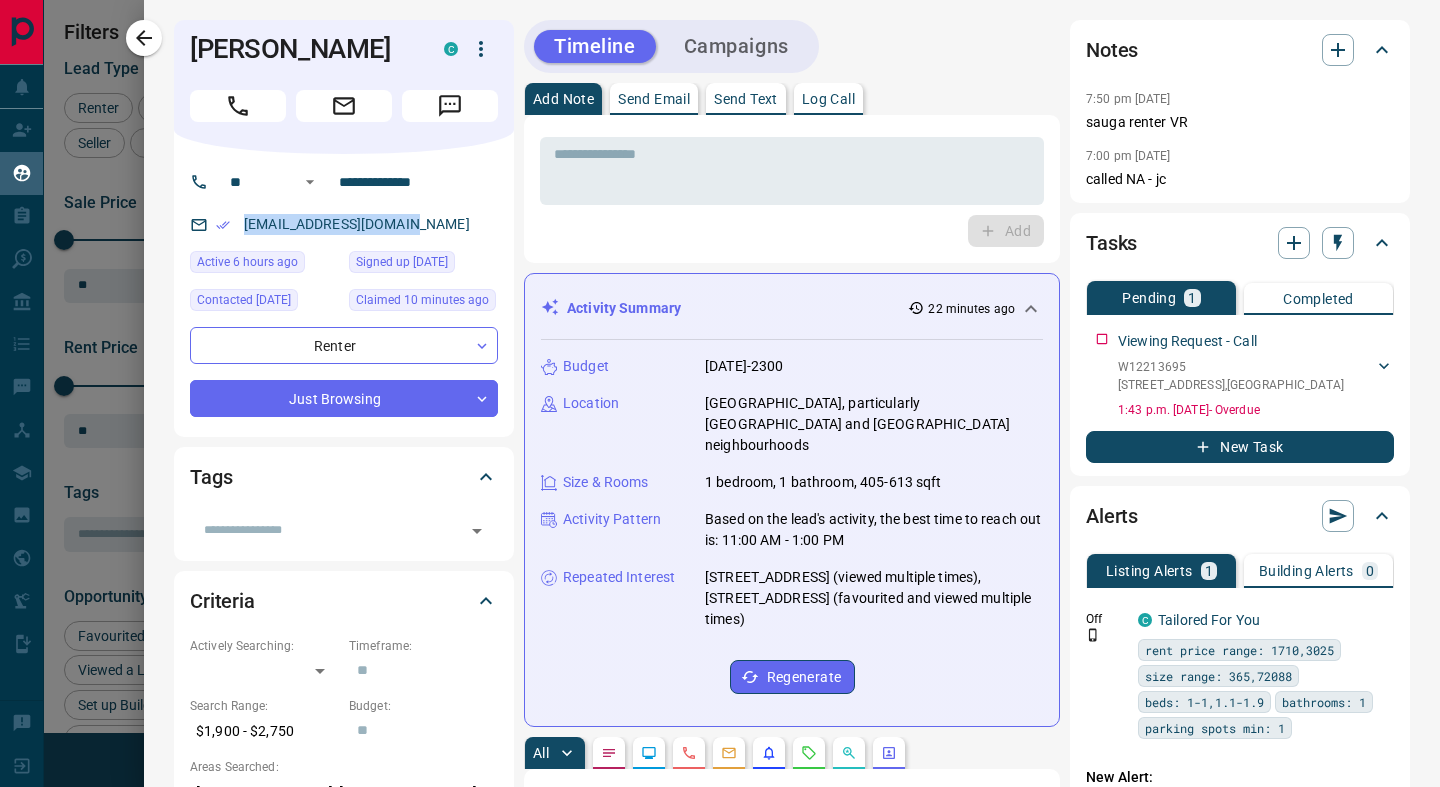 click on "[EMAIL_ADDRESS][DOMAIN_NAME]" at bounding box center (344, 224) 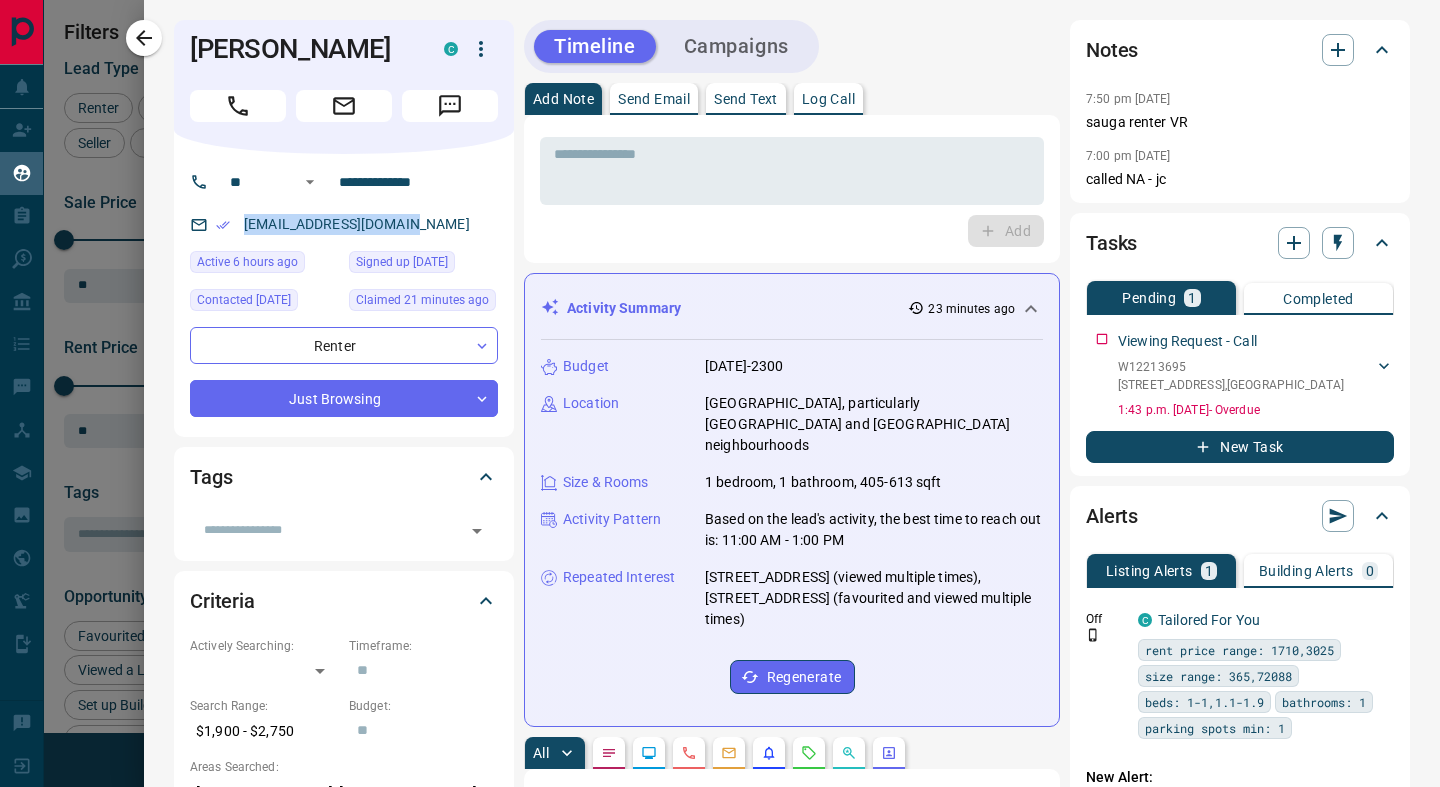 scroll, scrollTop: 861, scrollLeft: 0, axis: vertical 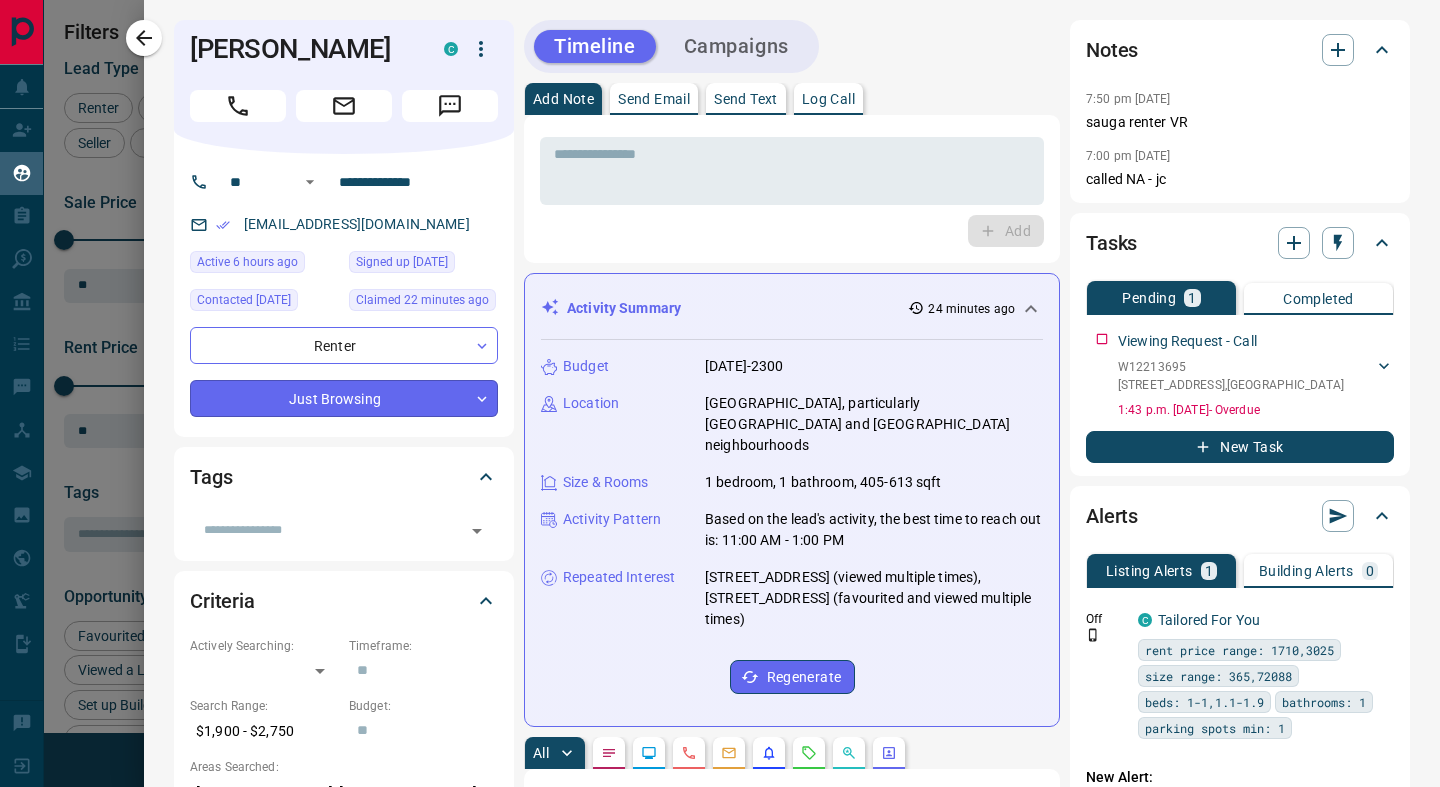 click on "Lead Transfers Claim Leads My Leads Tasks Opportunities Deals Campaigns Messages Broker Bay Training Media Services Agent Resources Precon Worksheet Mobile Apps Disclosure Logout My Leads Filters 1 Manage Tabs New Lead All 682 TBD 302 Do Not Contact - Not Responsive 22 Bogus 34 Just Browsing 67 Criteria Obtained 79 Future Follow Up 55 Warm 50 HOT 51 Taken on Showings 5 Submitted Offer - Client 17 Name Details Last Active Claimed Date Status Tags [PERSON_NAME] Renter C $2K - $3K [GEOGRAPHIC_DATA], [GEOGRAPHIC_DATA] 3 hours ago Contacted in 26 minutes 15 minutes ago Signed up 3 hours ago TBD ISR Lead + [PERSON_NAME] Renter C $2K - $3K [GEOGRAPHIC_DATA] 6 hours ago Active Viewing Request Contacted [DATE] 22 minutes ago Signed up [DATE] Just Browsing + [PERSON_NAME] Renter C $0 - $9K Etobicoke, [GEOGRAPHIC_DATA], +4 57 minutes ago Active Viewing Request Contacted in 2 hours 22 minutes ago Signed up [DATE] Criteria Obtained ISR Lead + [PERSON_NAME] Buyer, Renter C $--- 12 hours ago Active Viewing Request Contacted 7 hours ago HOT + C" at bounding box center (720, 381) 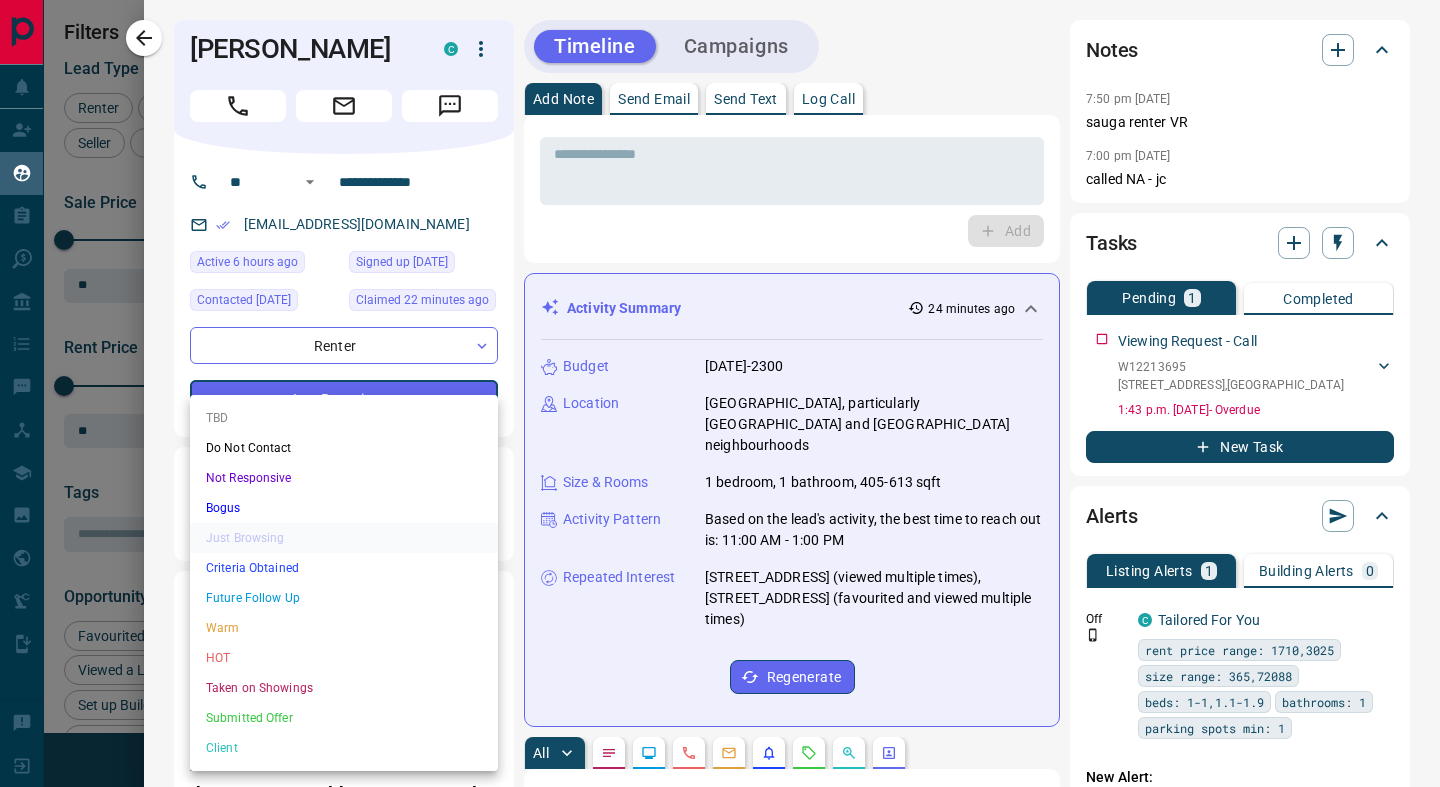 click on "Warm" at bounding box center (344, 628) 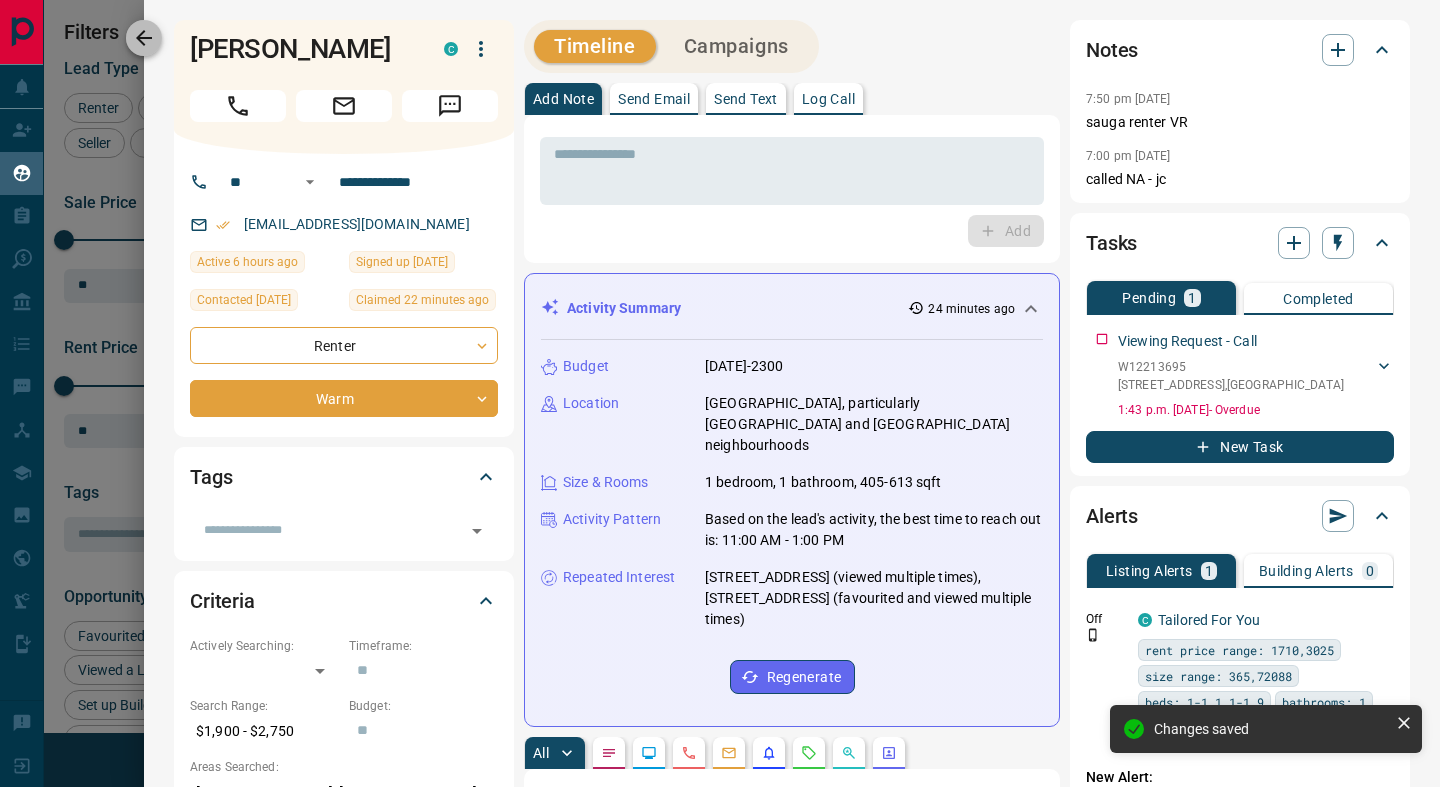 type on "*" 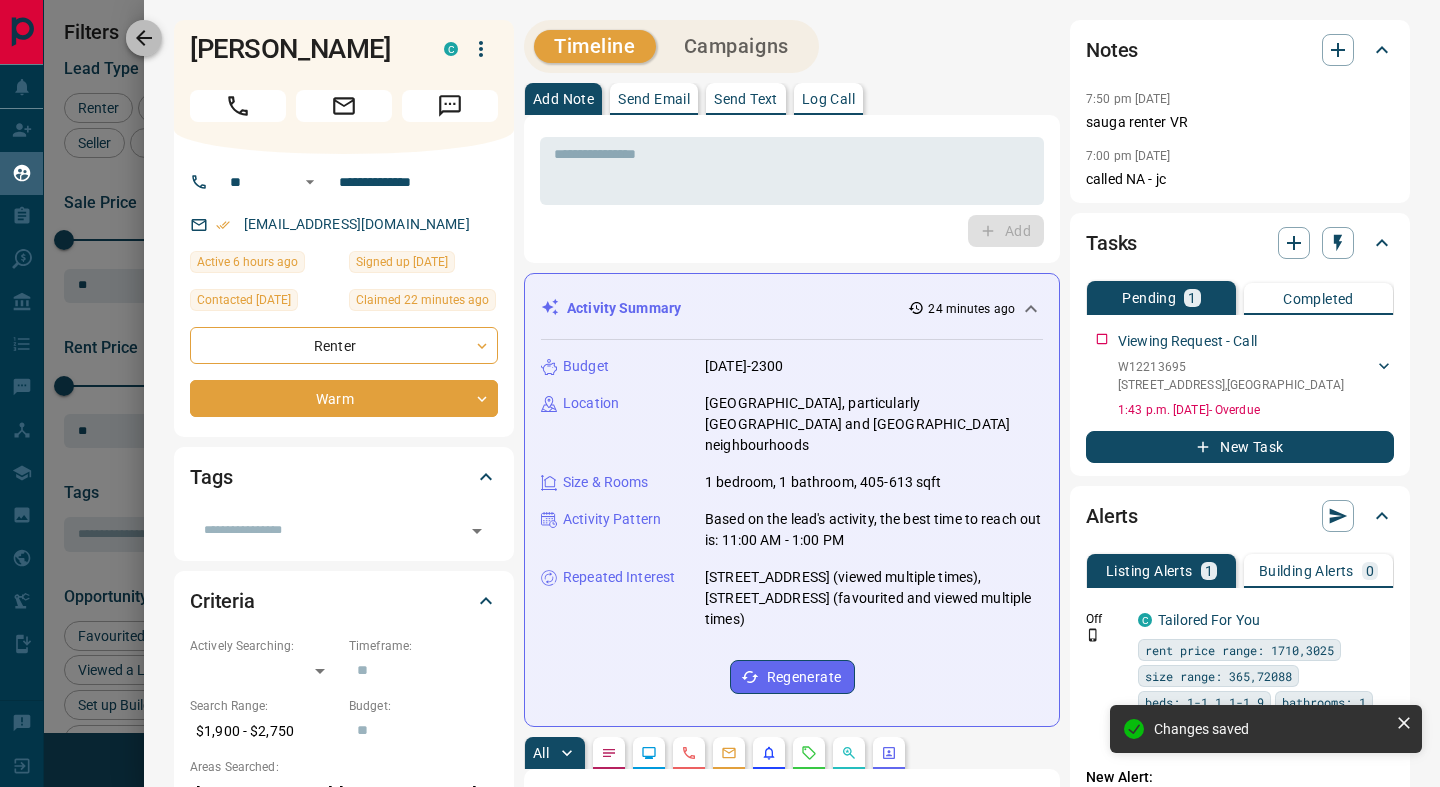 click 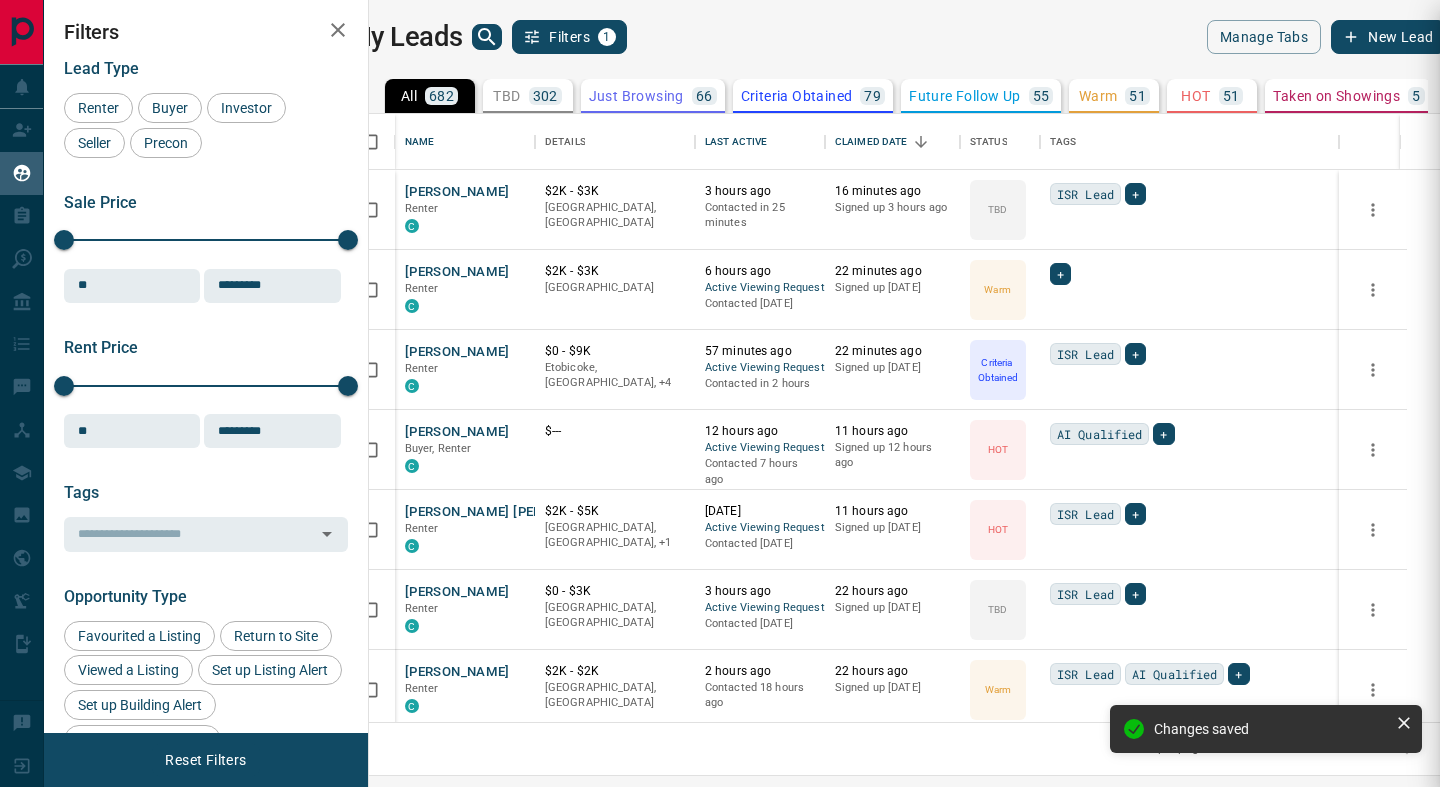 click at bounding box center [720, 393] 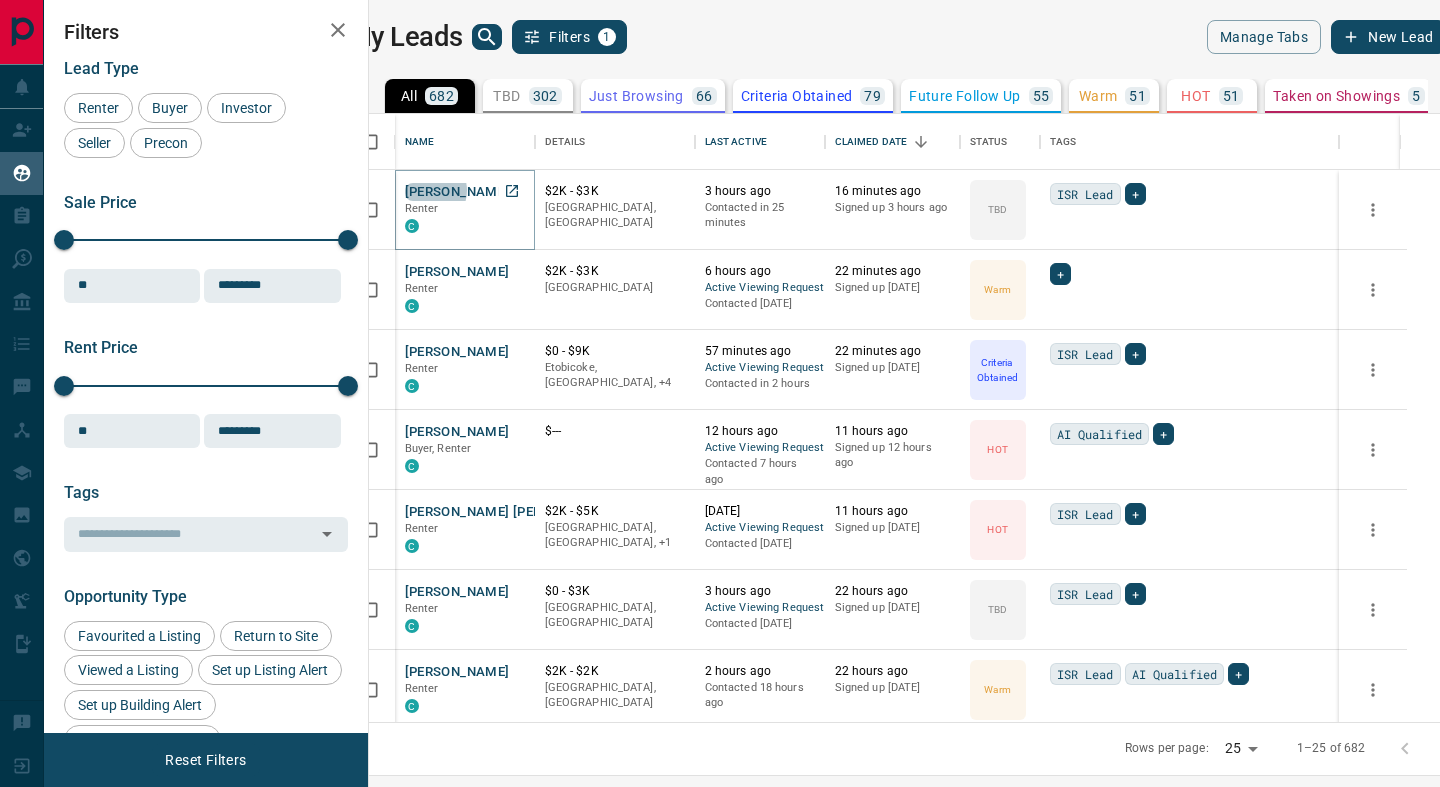 click on "[PERSON_NAME]" at bounding box center [457, 192] 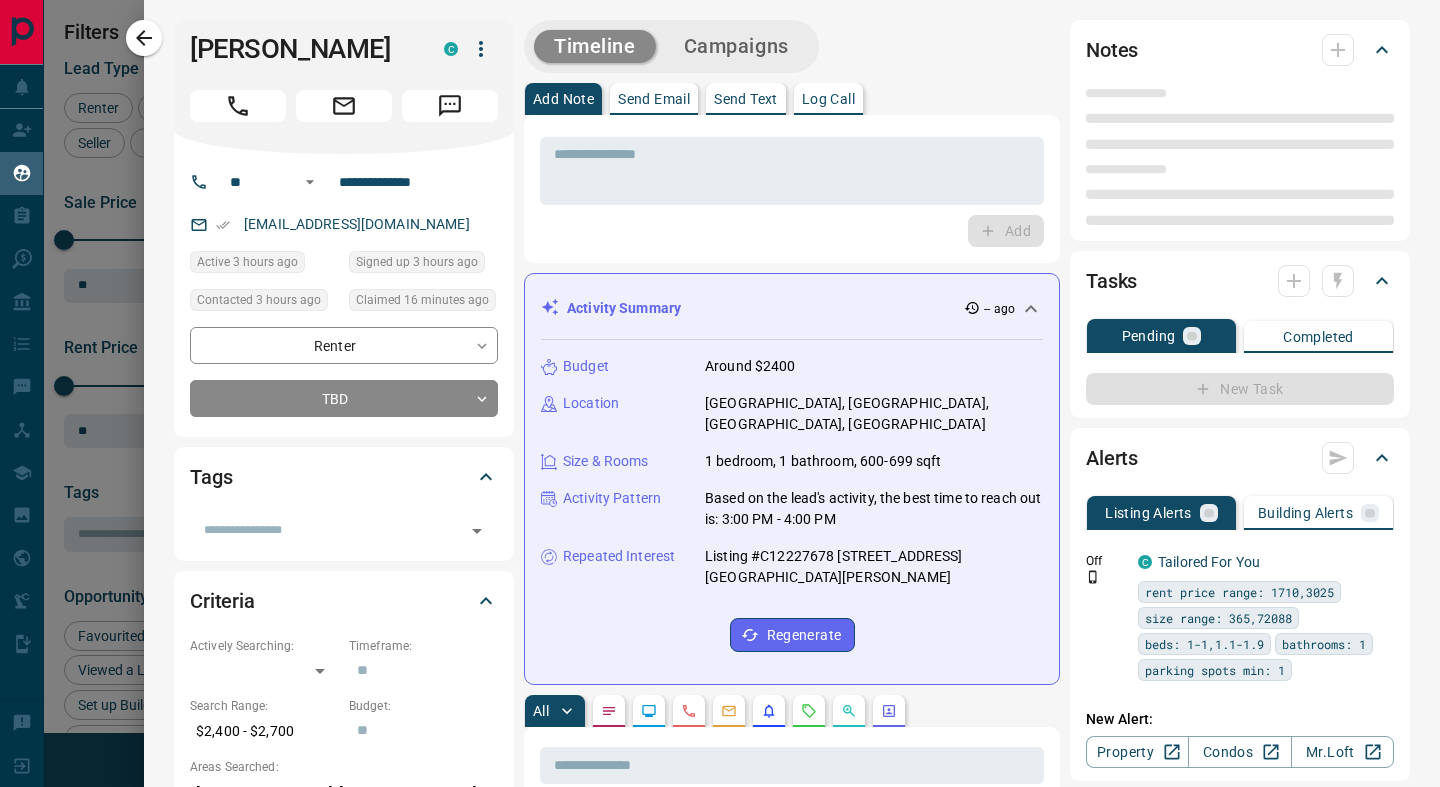 type on "**" 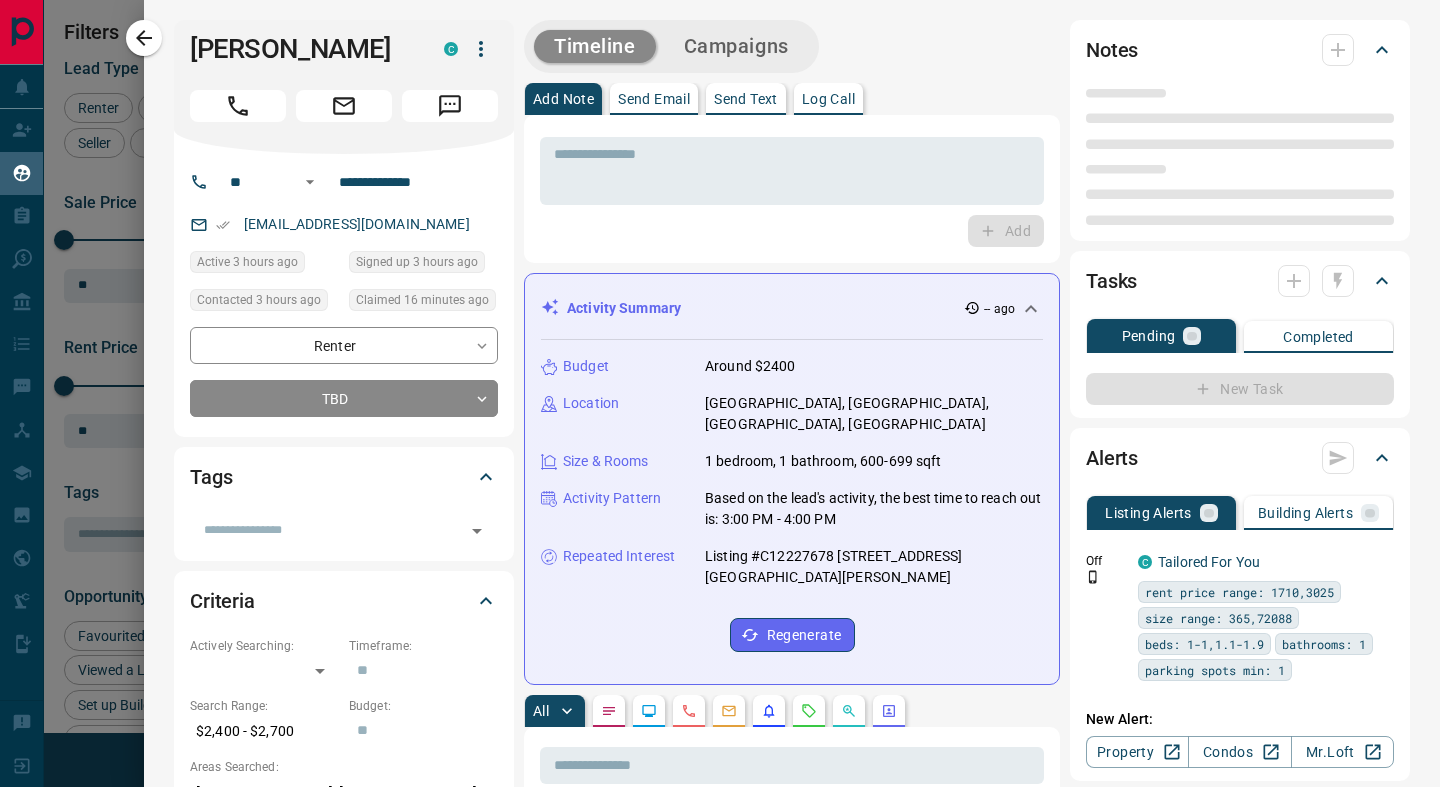 type on "**********" 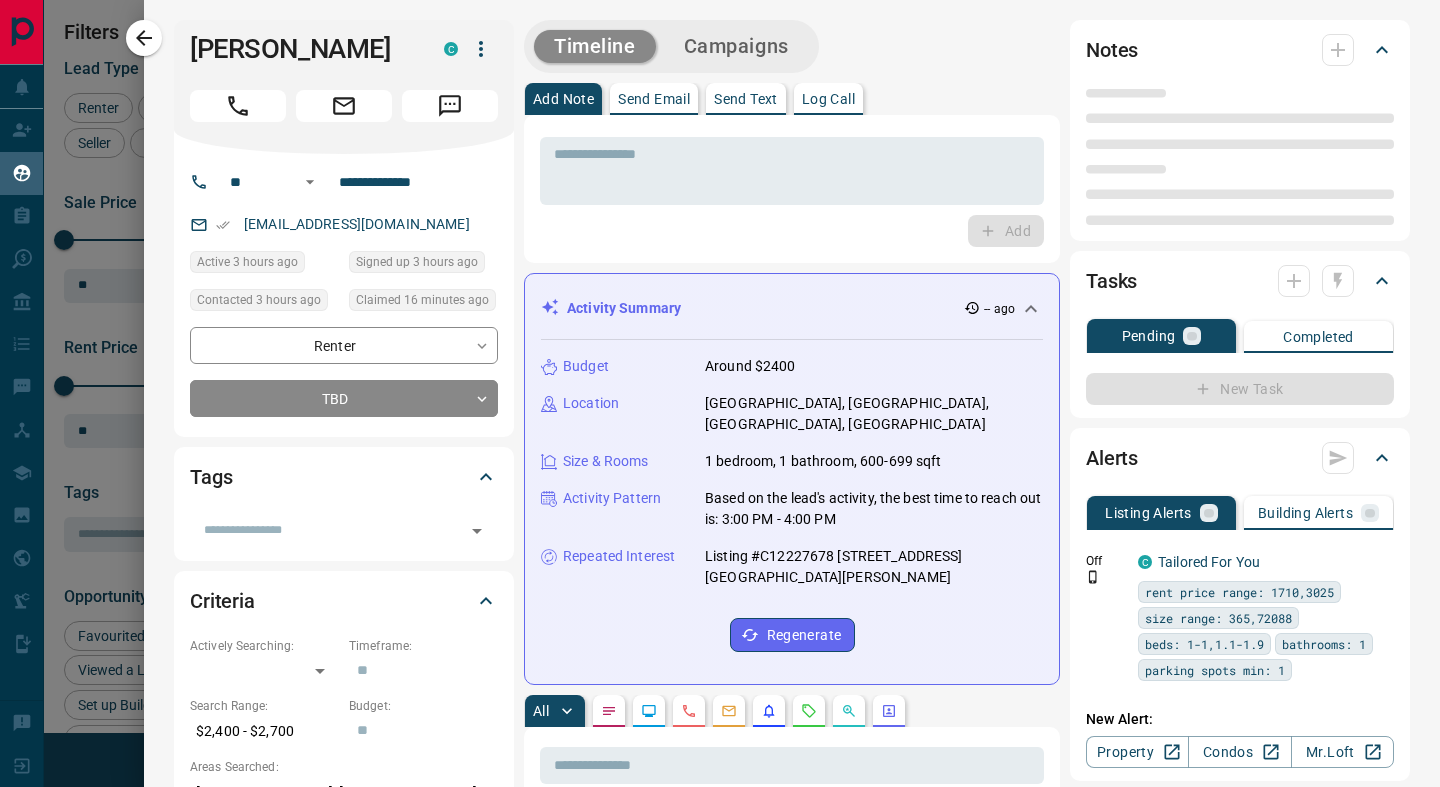 type on "**********" 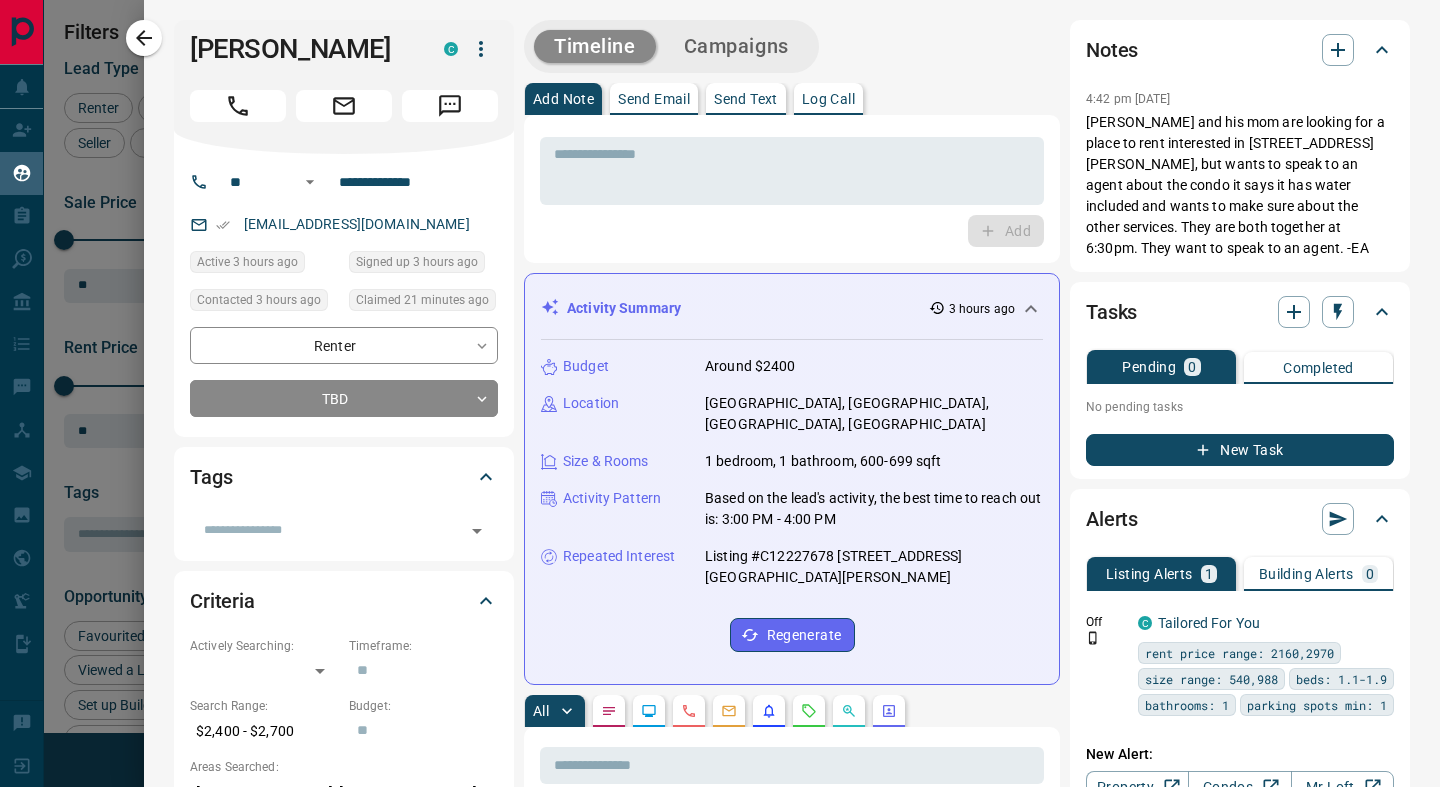 scroll, scrollTop: 693, scrollLeft: 0, axis: vertical 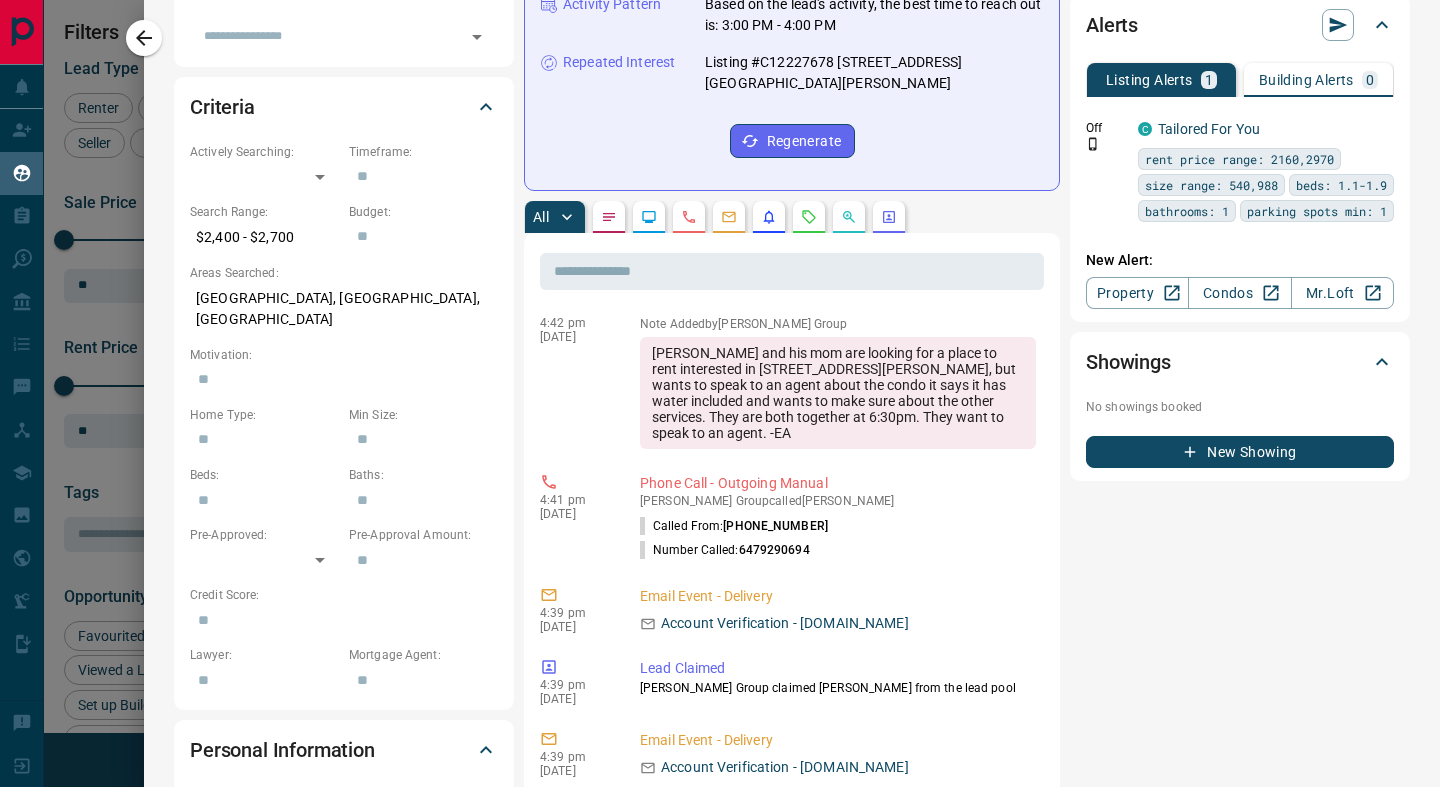click 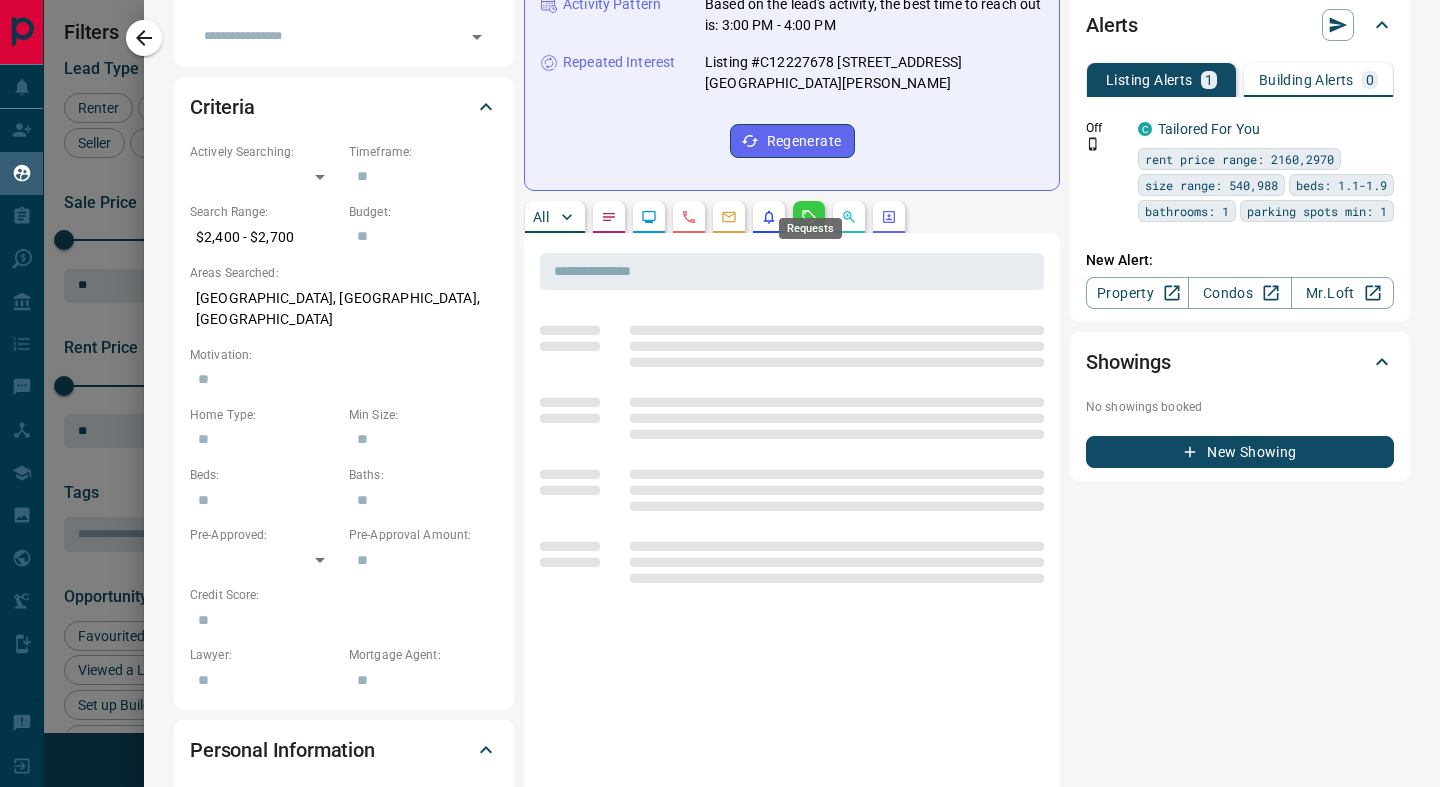 scroll, scrollTop: 0, scrollLeft: 0, axis: both 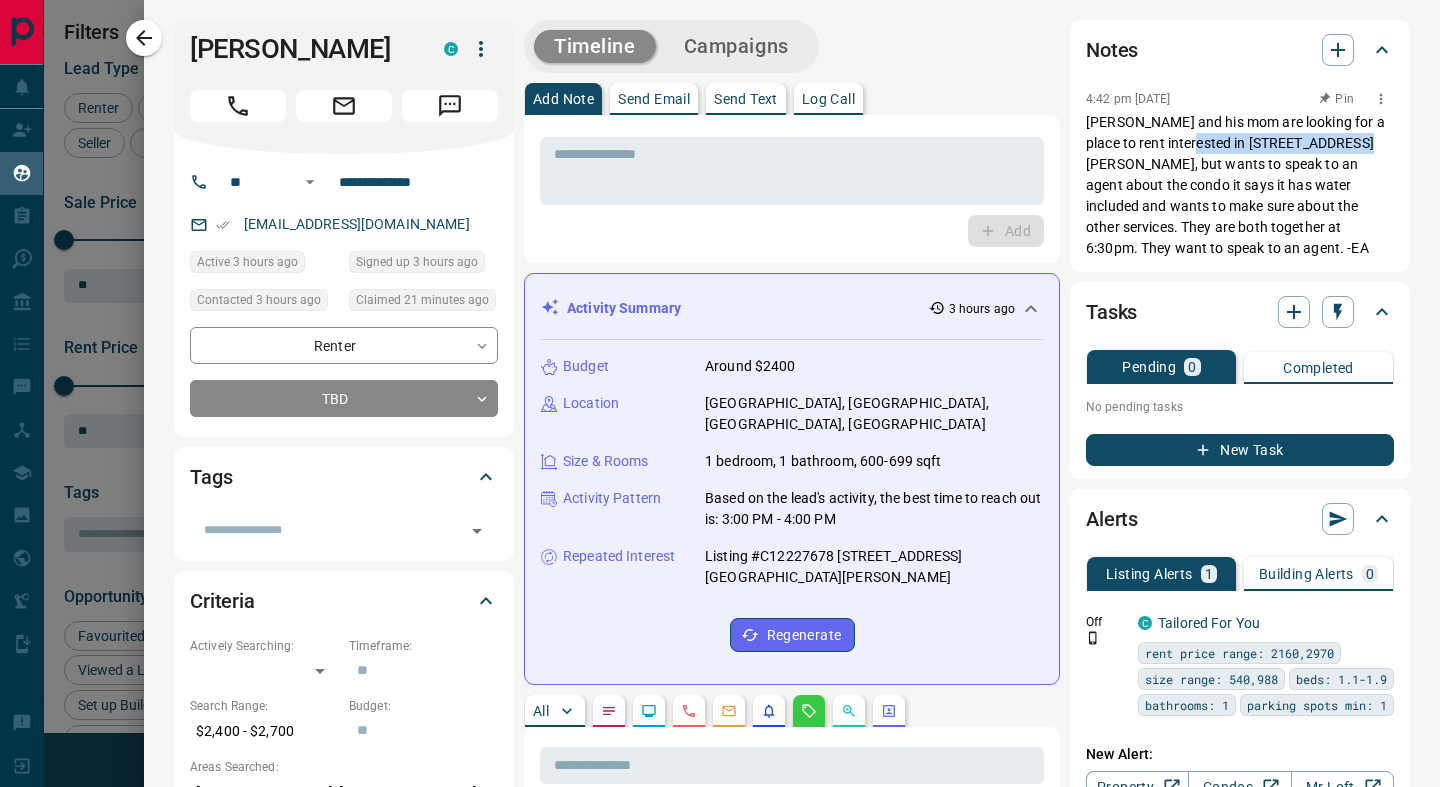 drag, startPoint x: 1171, startPoint y: 145, endPoint x: 1334, endPoint y: 141, distance: 163.04907 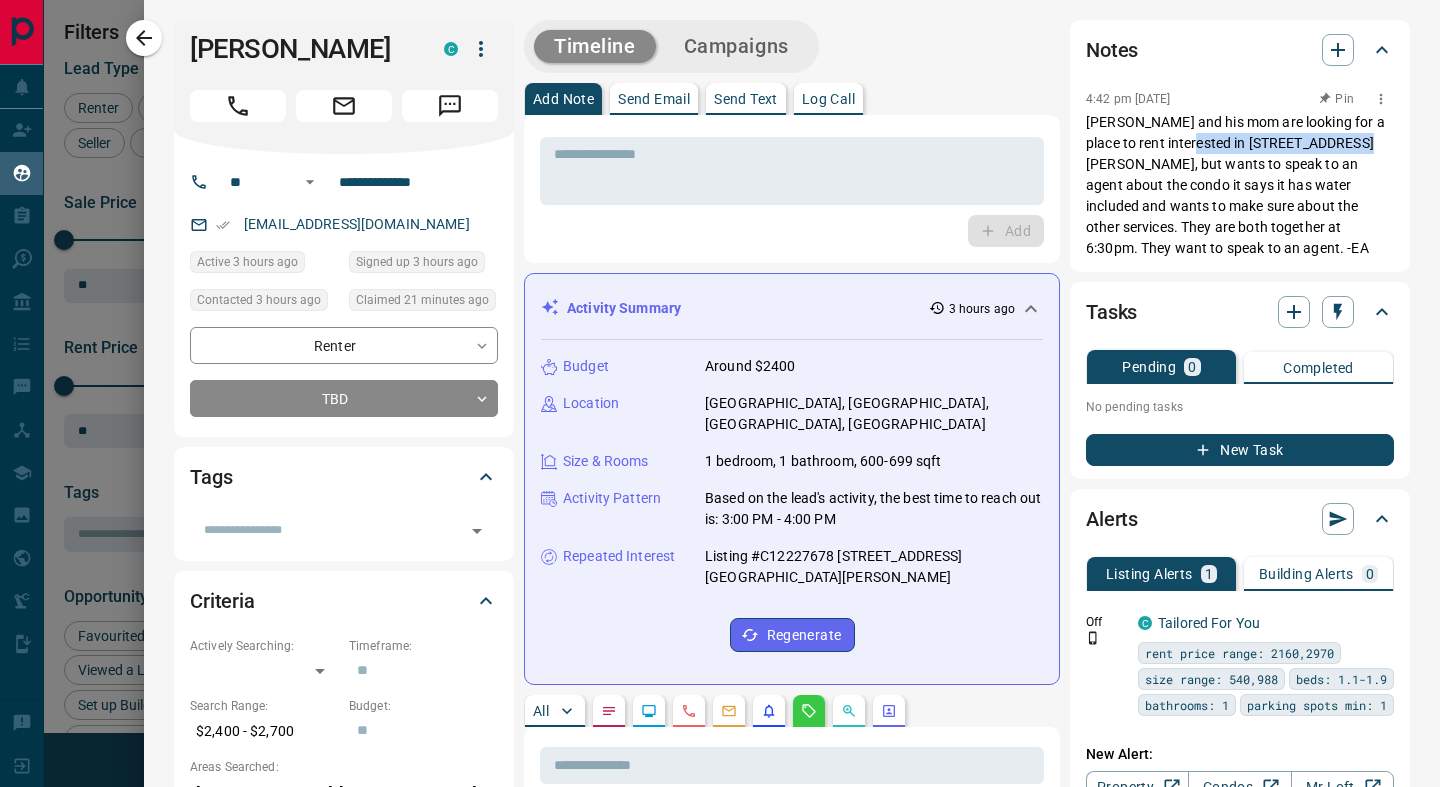 click on "[PERSON_NAME] and his mom are looking for a place to rent interested in [STREET_ADDRESS][PERSON_NAME], but wants to speak to an agent about the condo it says it has water included and wants to make sure about the other services. They are both together at 6:30pm. They want to speak to an agent. -EA" at bounding box center (1240, 185) 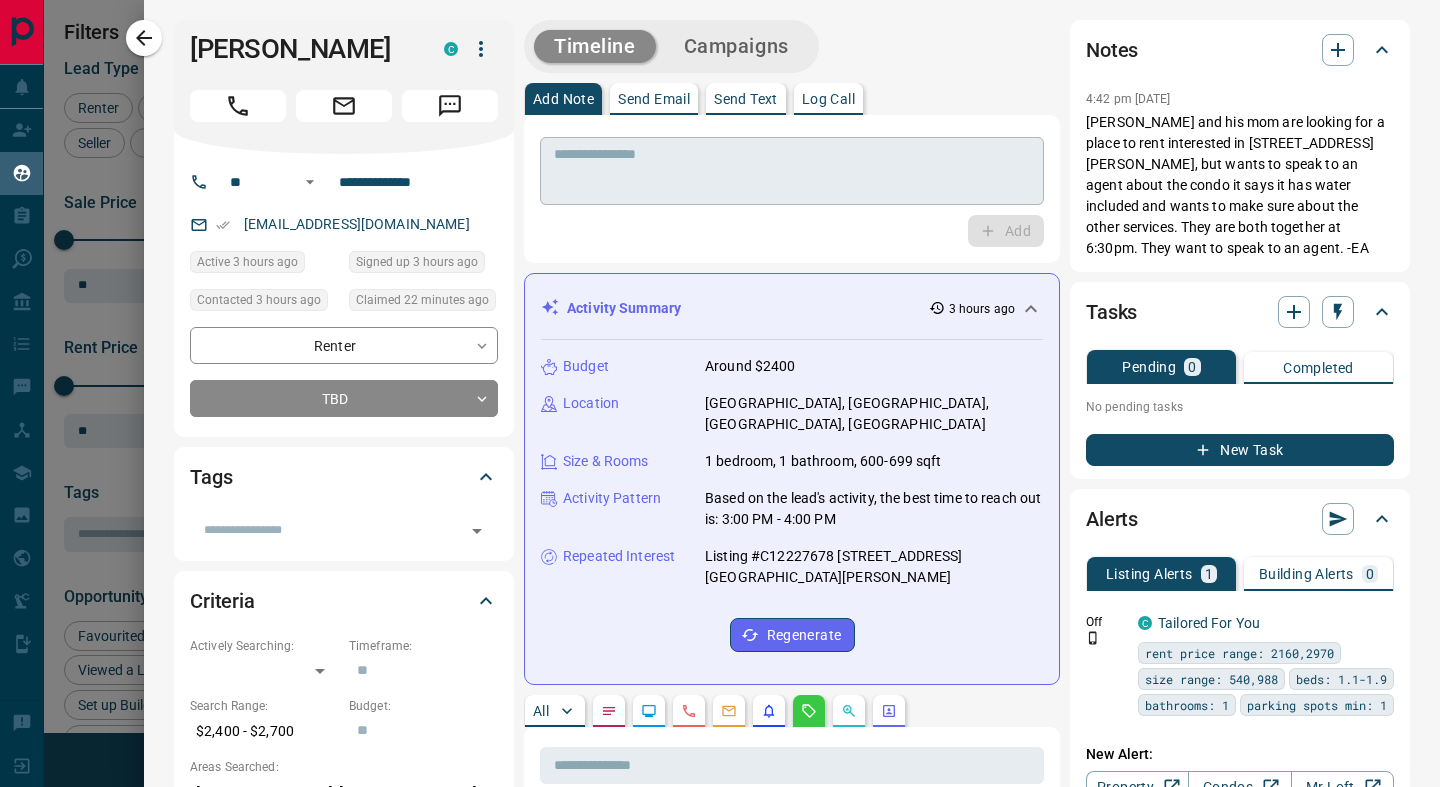 click at bounding box center (792, 171) 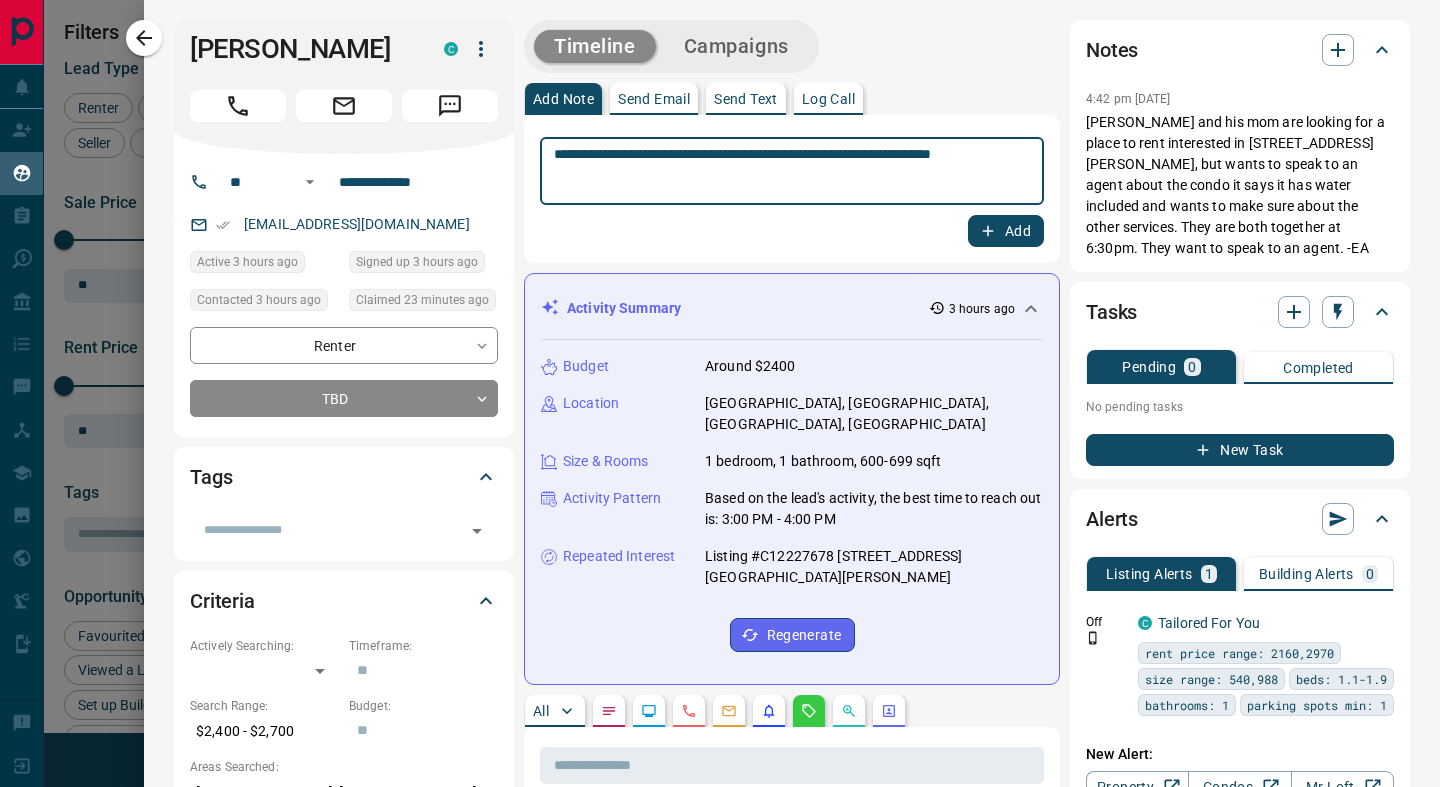 click on "**********" at bounding box center (792, 171) 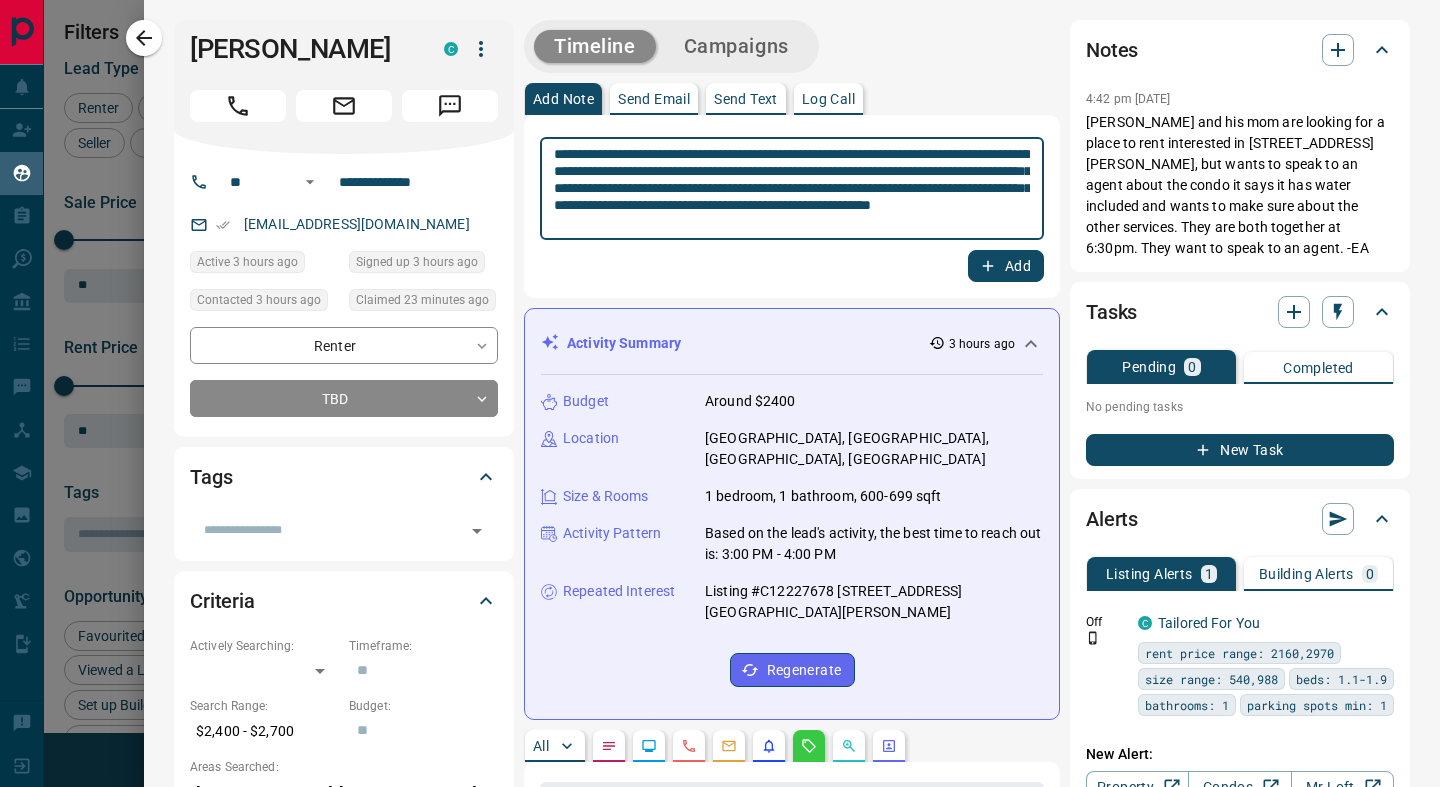 click on "**********" at bounding box center (792, 189) 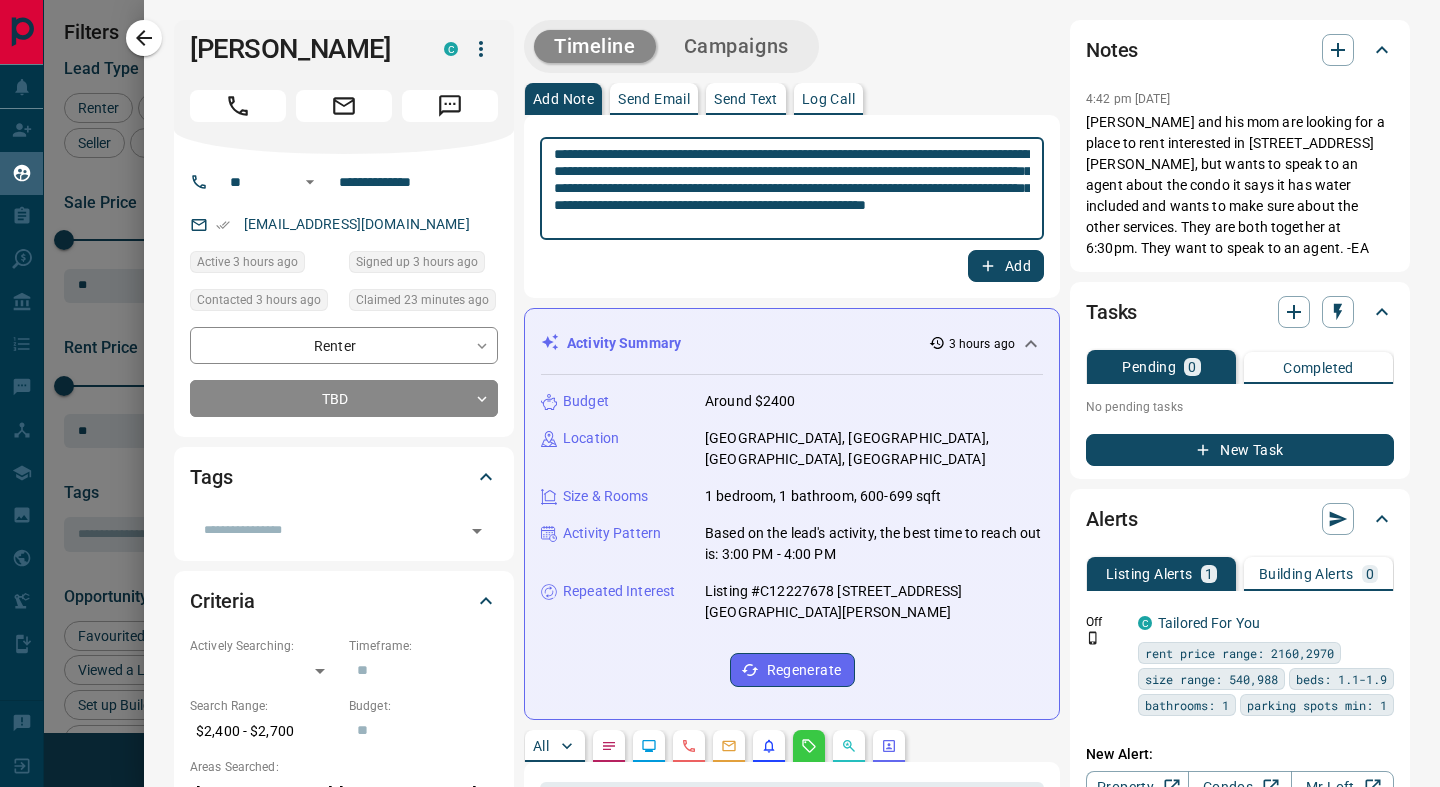 click on "**********" at bounding box center [792, 189] 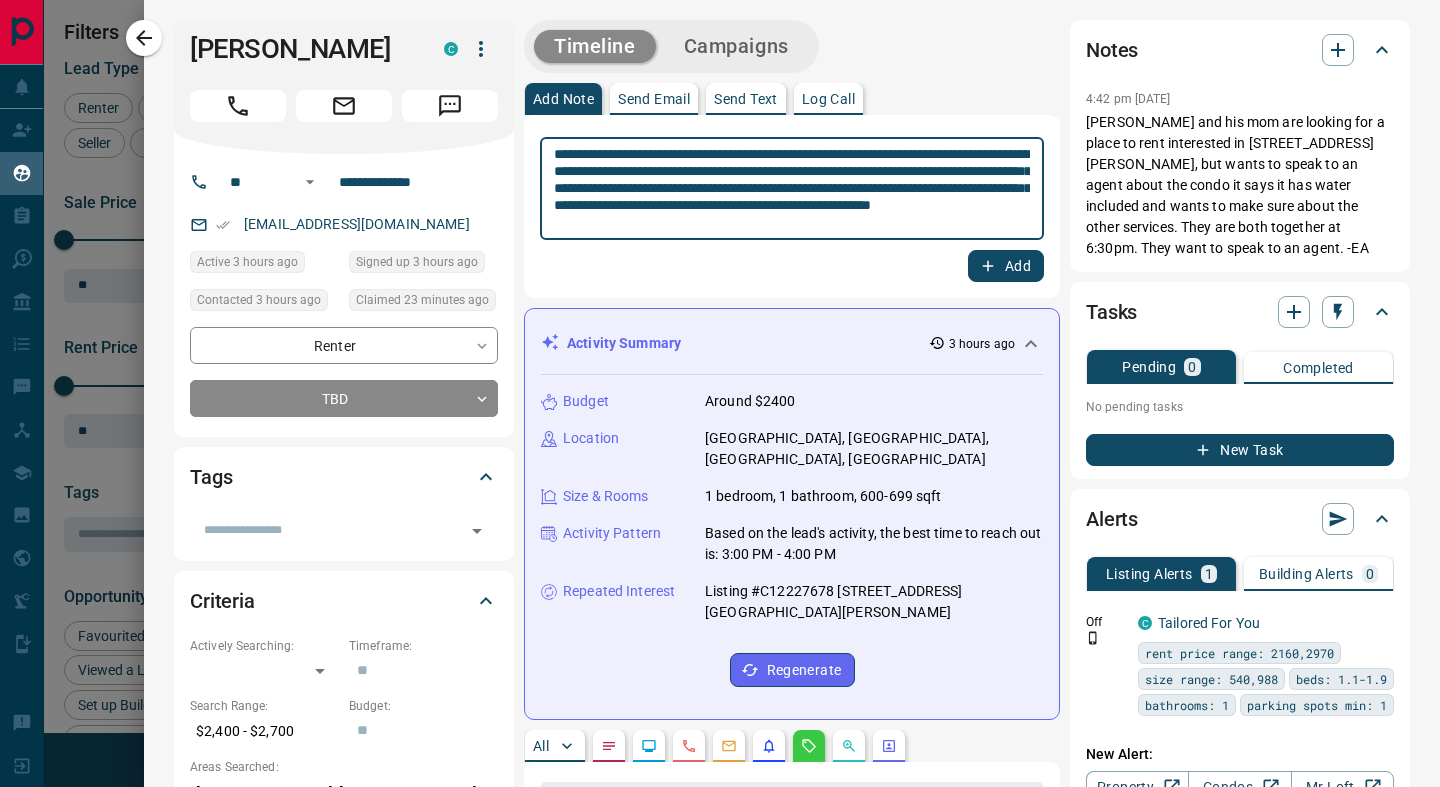 click on "**********" at bounding box center [792, 189] 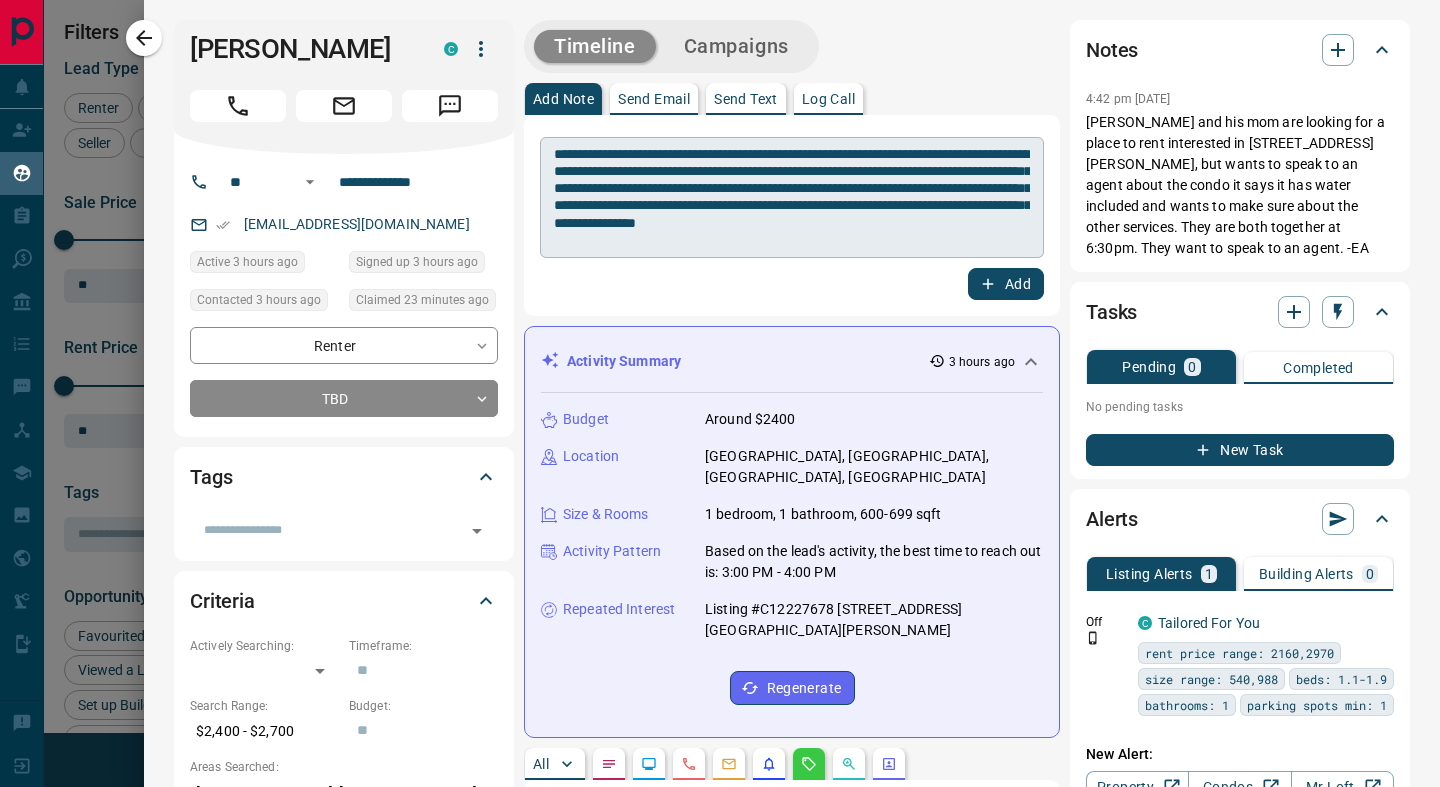click on "**********" at bounding box center [792, 197] 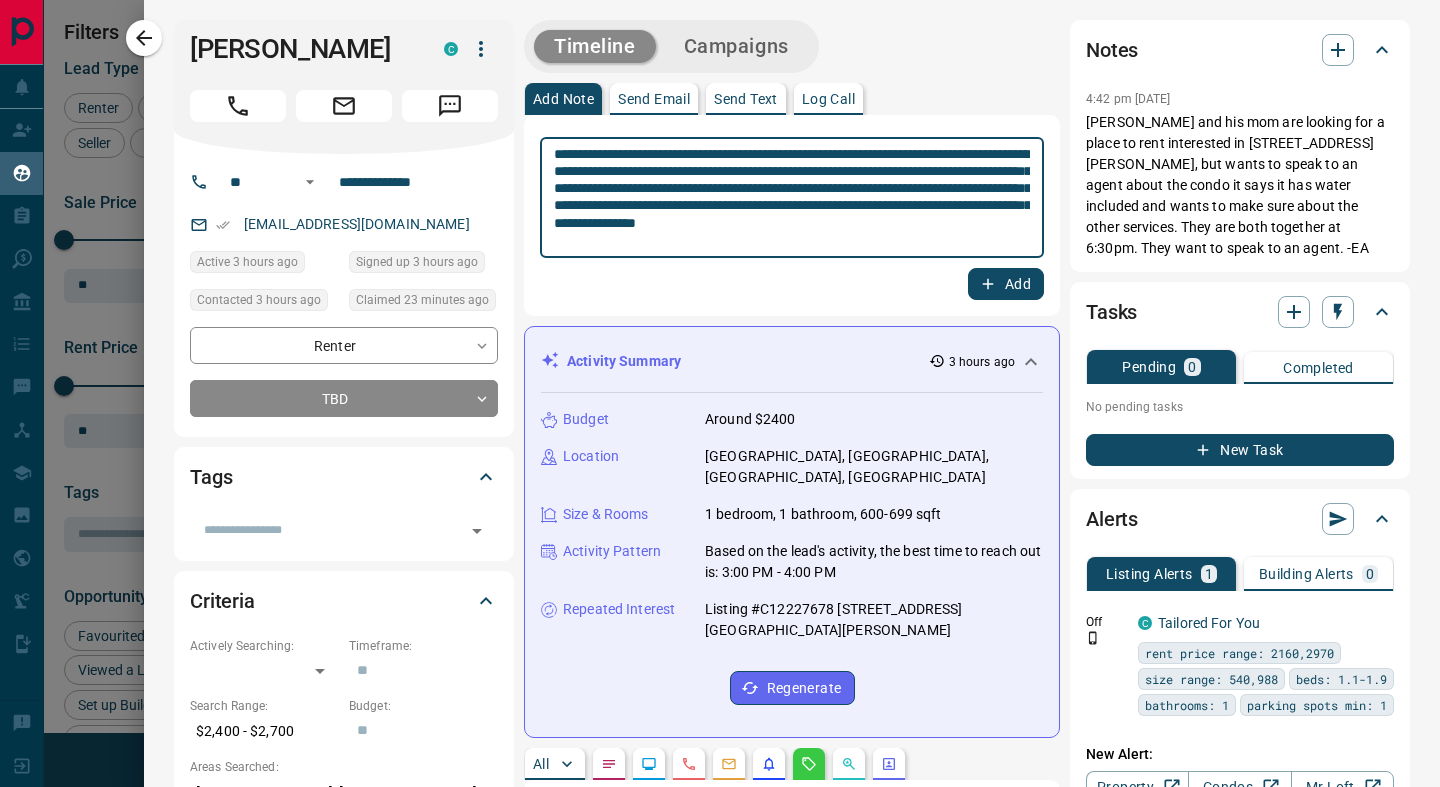 click on "**********" at bounding box center [792, 198] 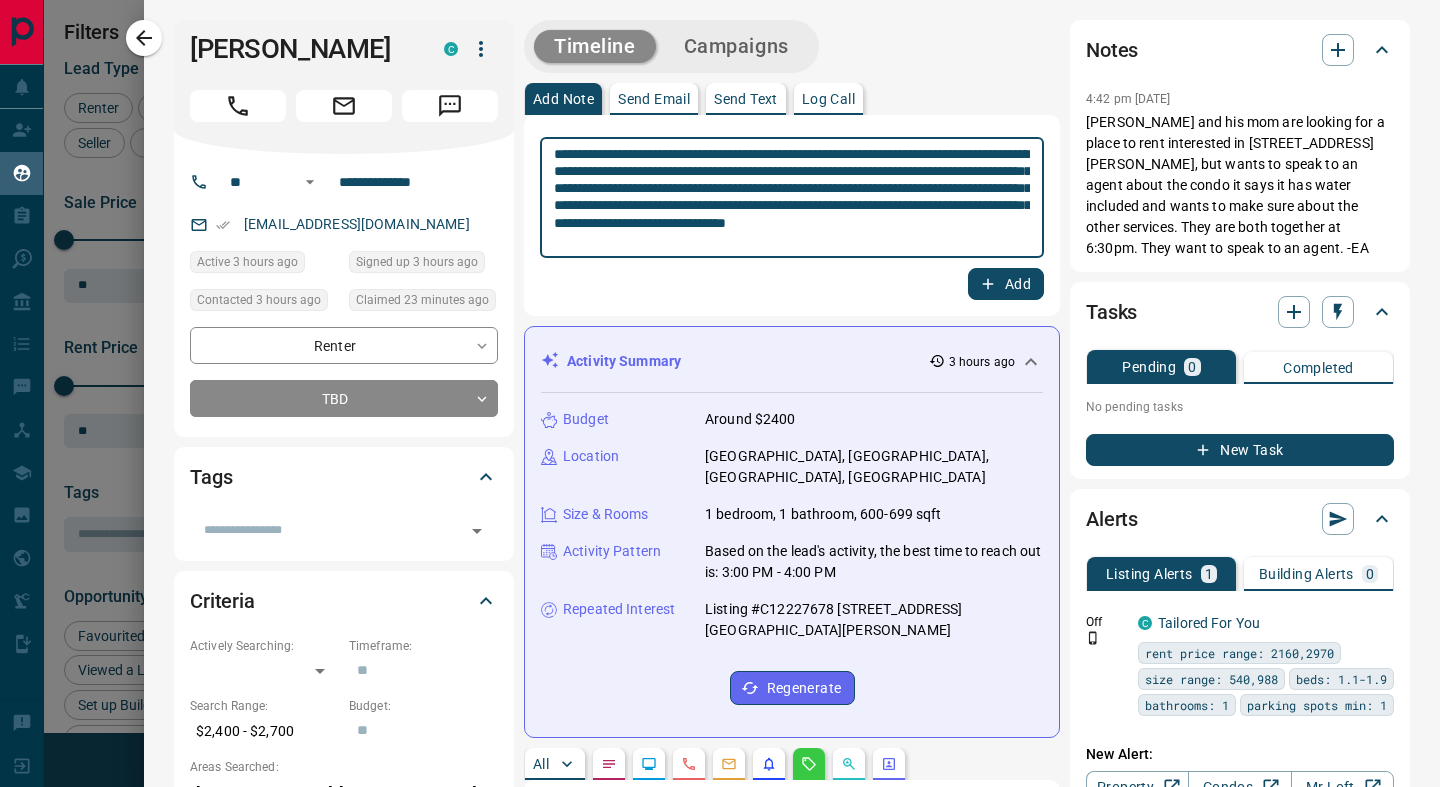 click on "**********" at bounding box center [792, 198] 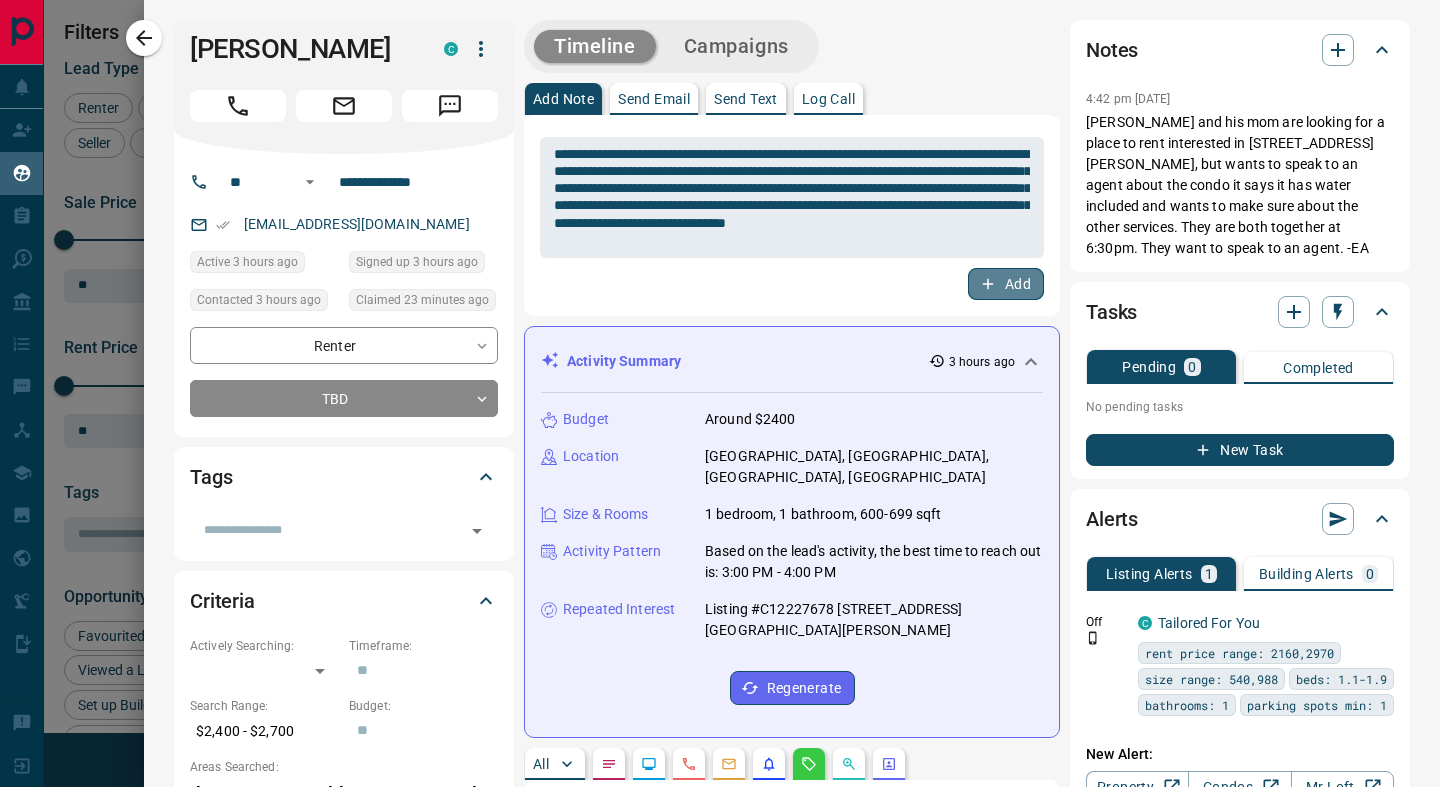 click on "Add" at bounding box center (1006, 284) 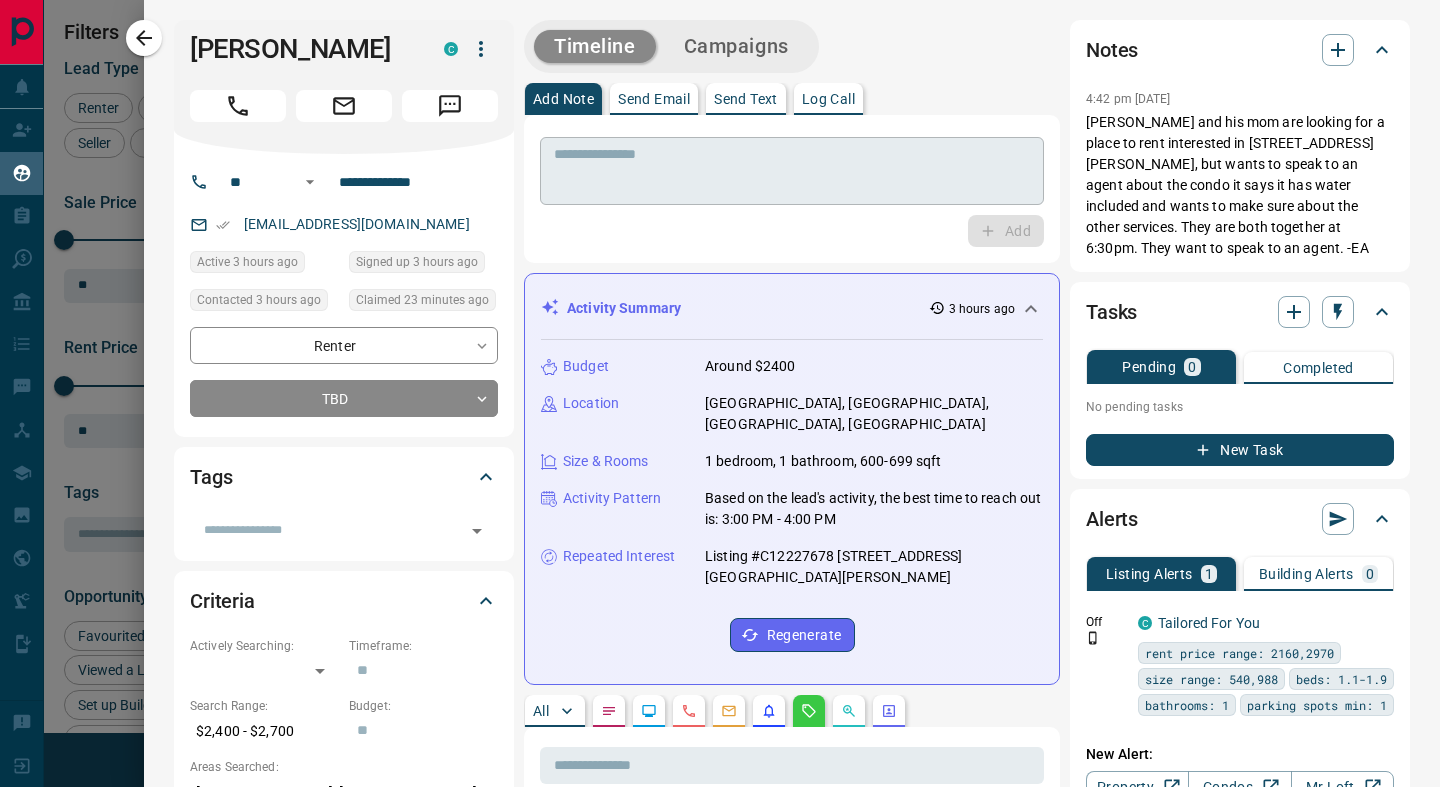 click on "* ​" at bounding box center (792, 171) 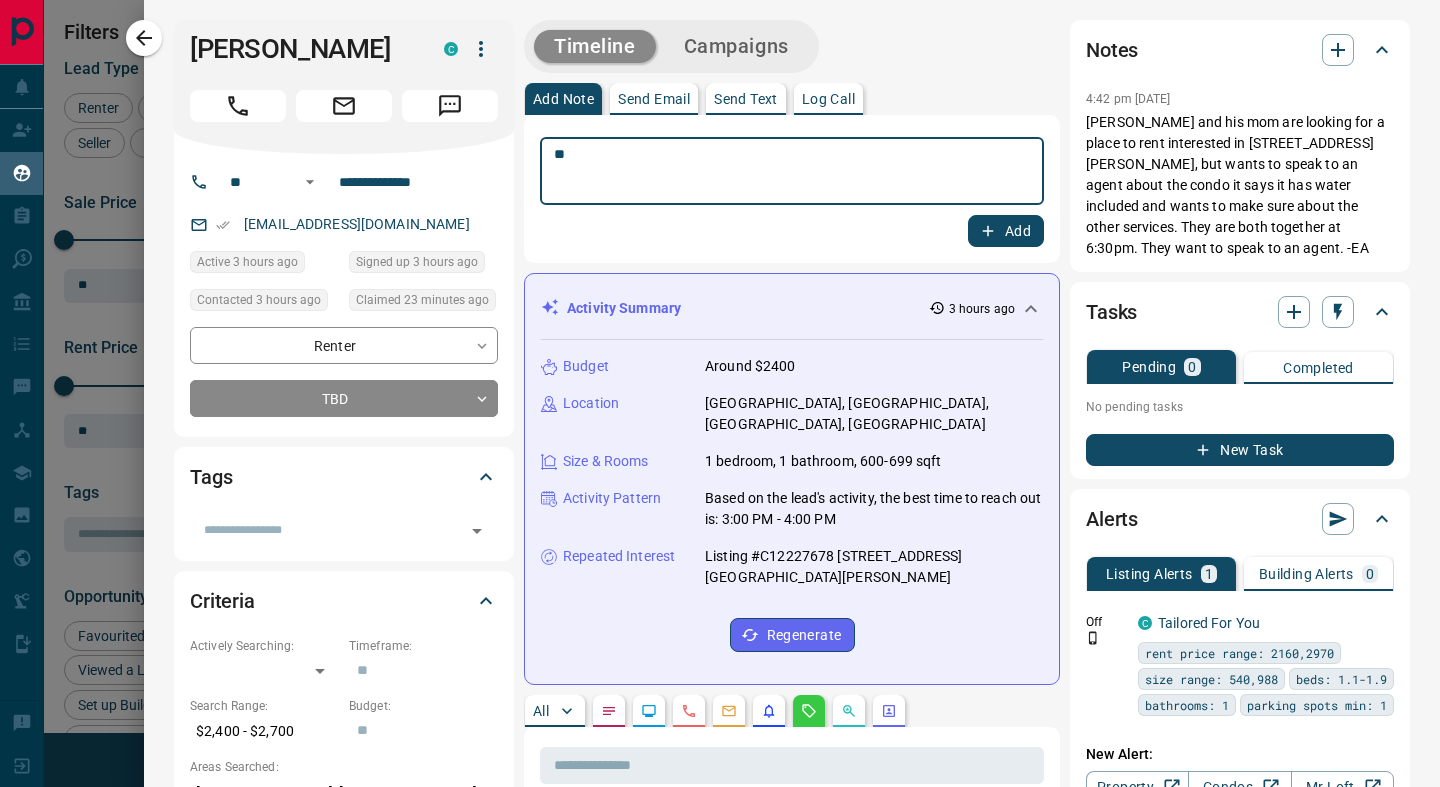 type on "*" 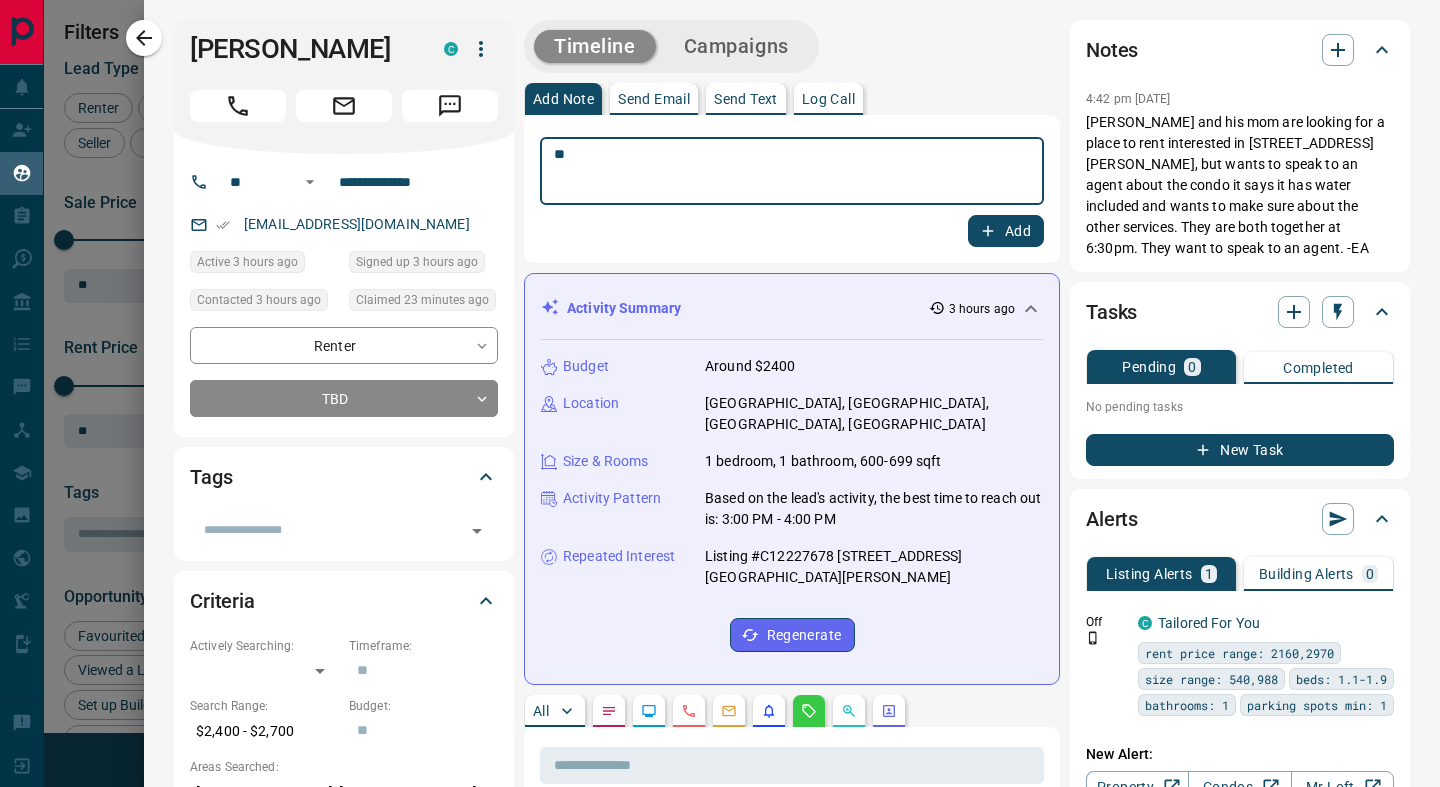 type on "*" 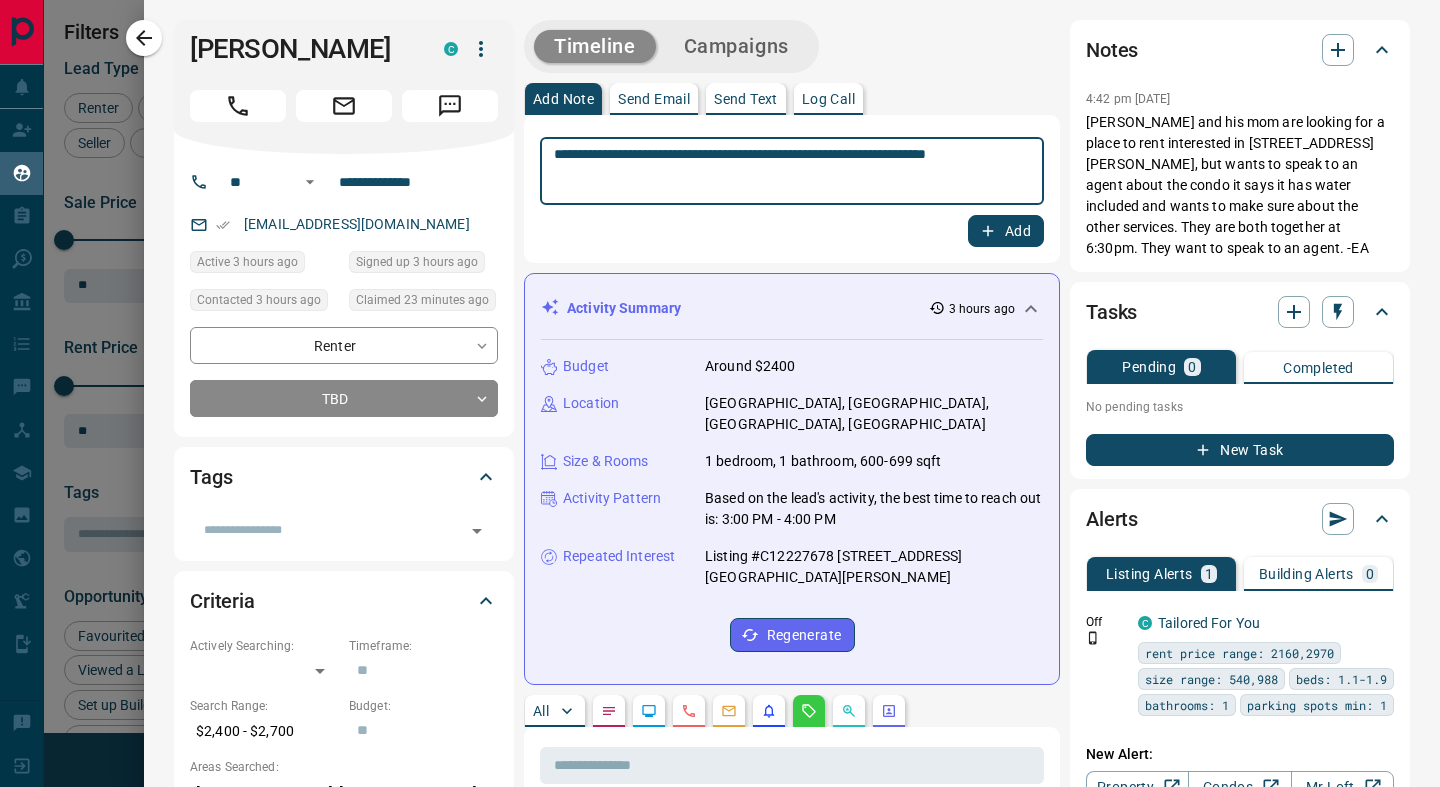 click on "**********" at bounding box center (792, 171) 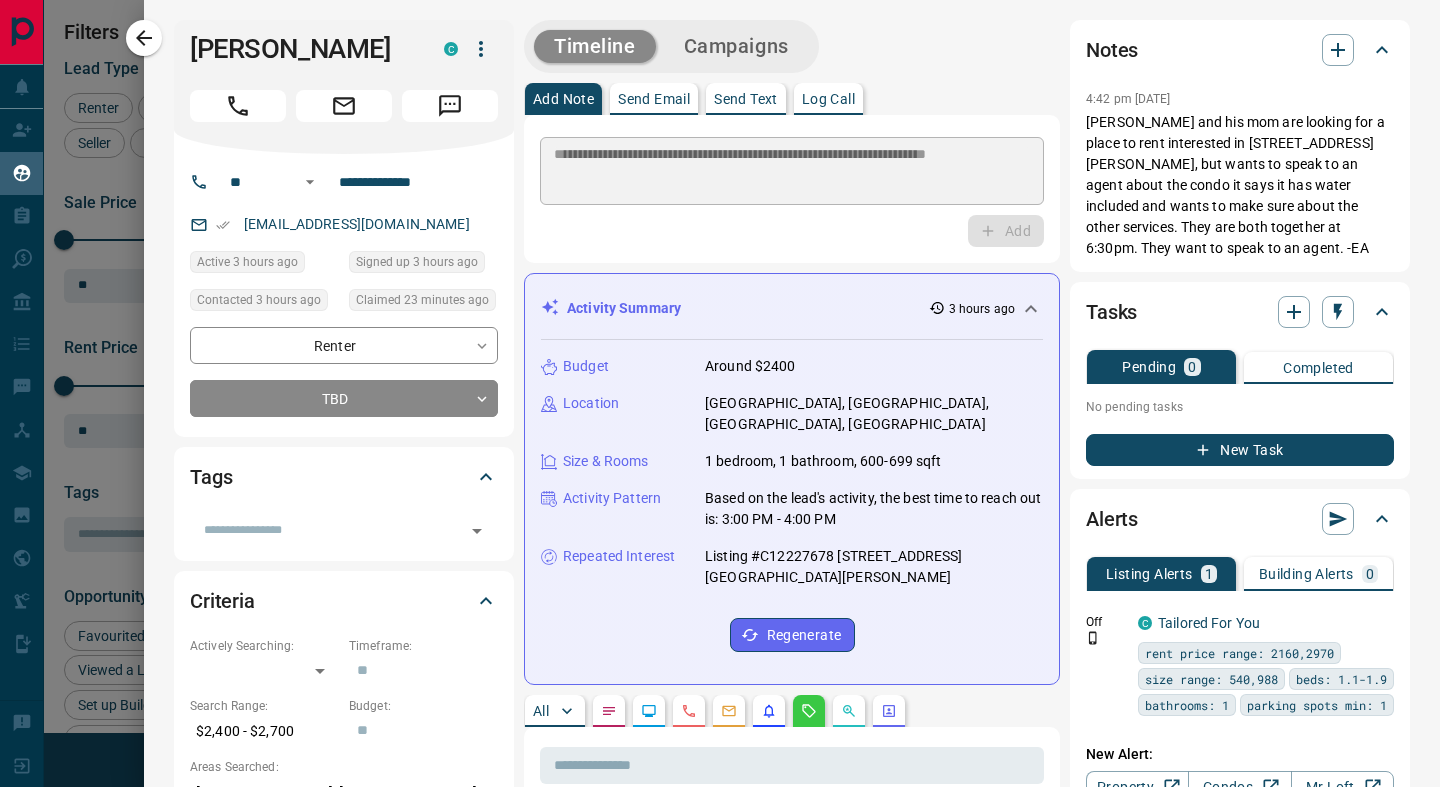 type 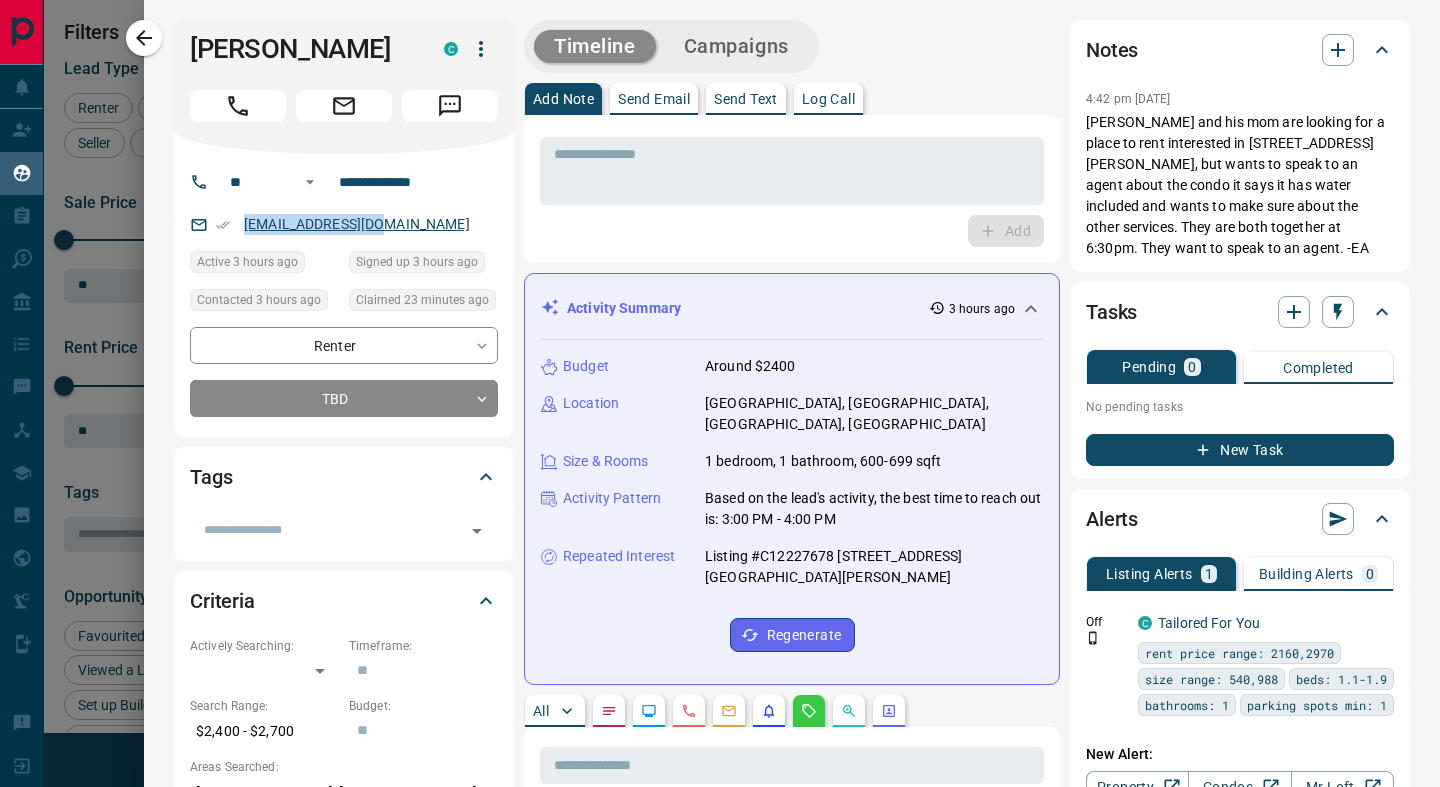 drag, startPoint x: 393, startPoint y: 228, endPoint x: 244, endPoint y: 231, distance: 149.0302 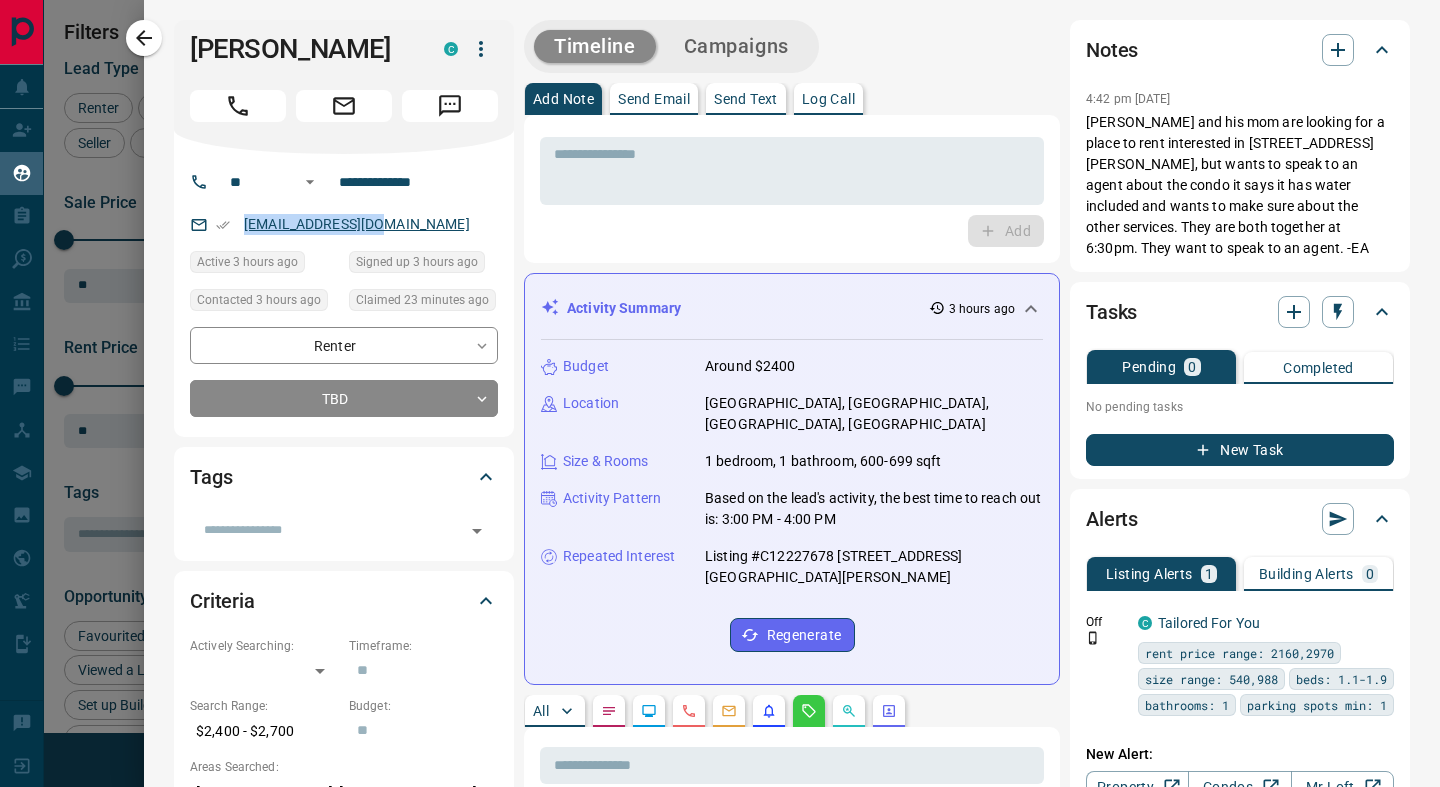 click on "[EMAIL_ADDRESS][DOMAIN_NAME]" at bounding box center [344, 224] 